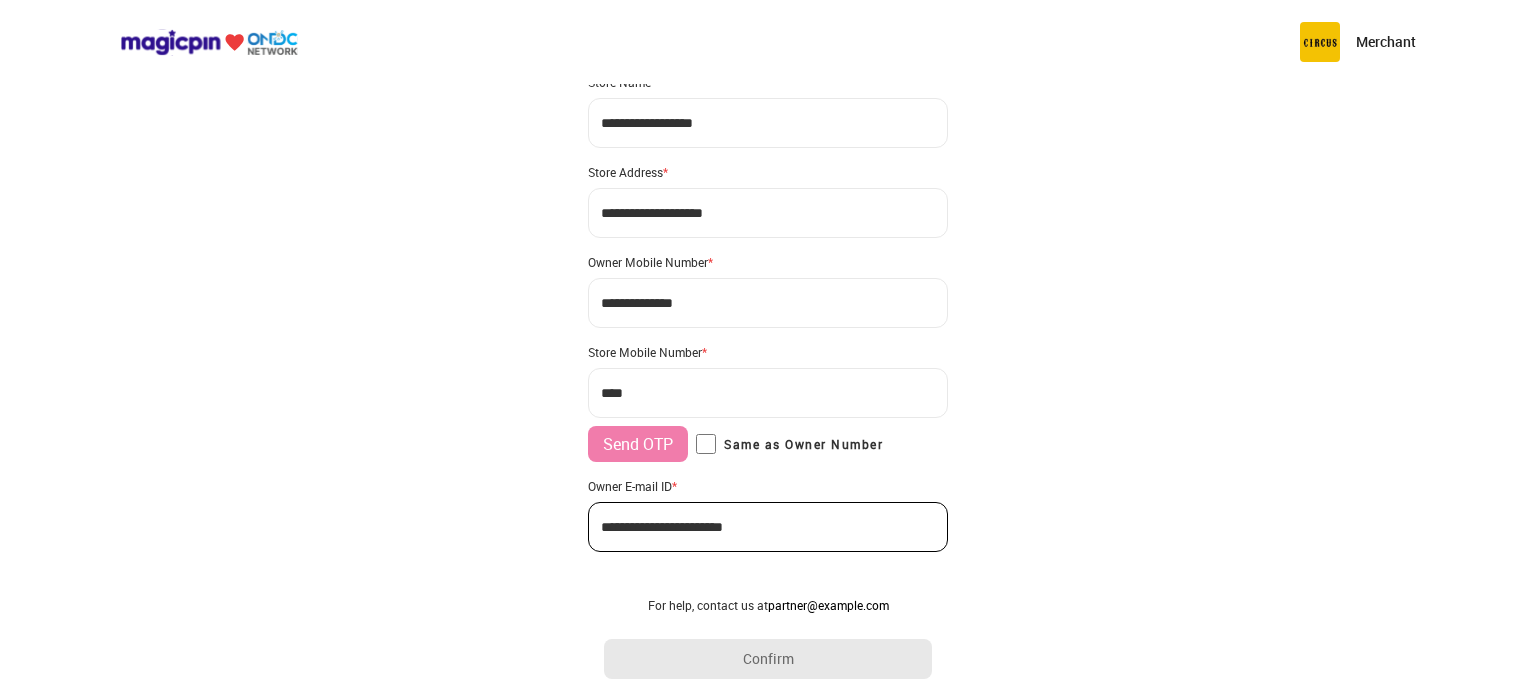 scroll, scrollTop: 97, scrollLeft: 0, axis: vertical 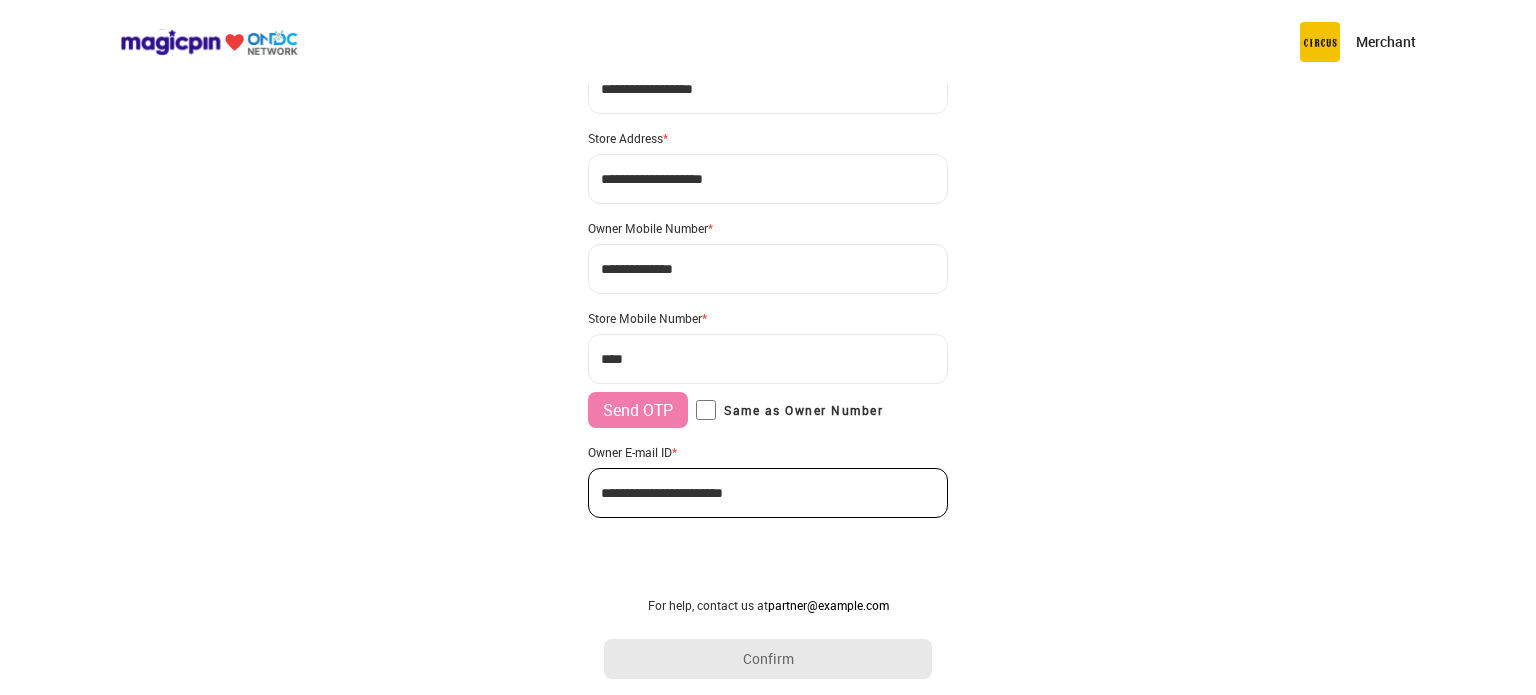 type on "**********" 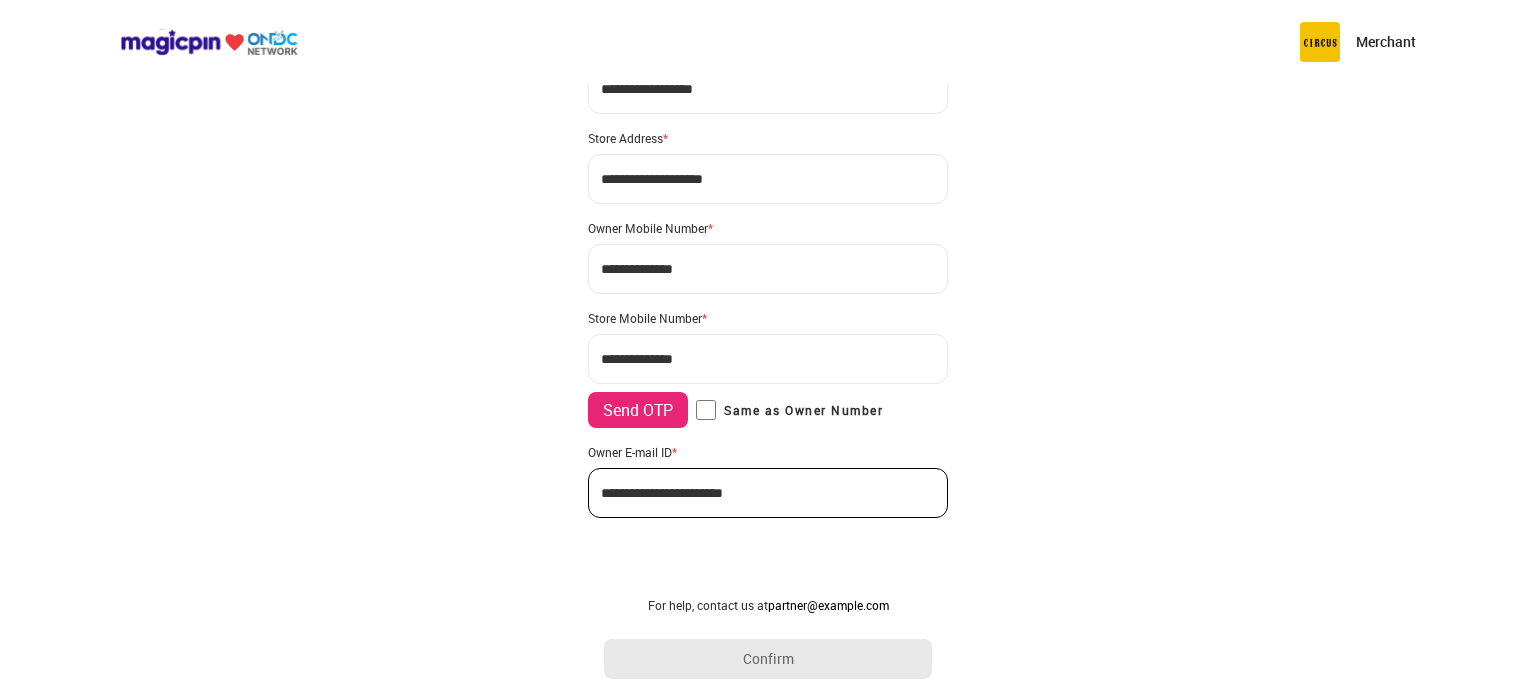 type on "**********" 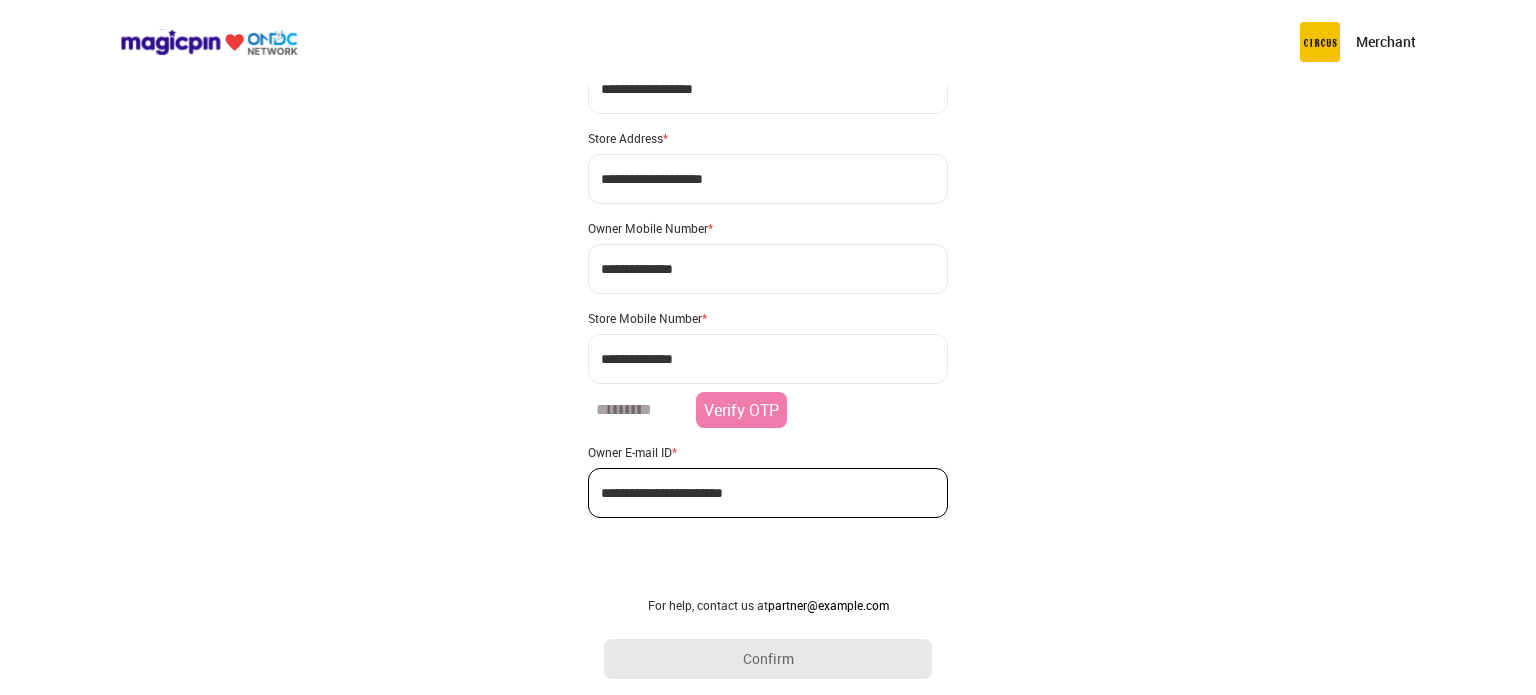 click at bounding box center [638, 410] 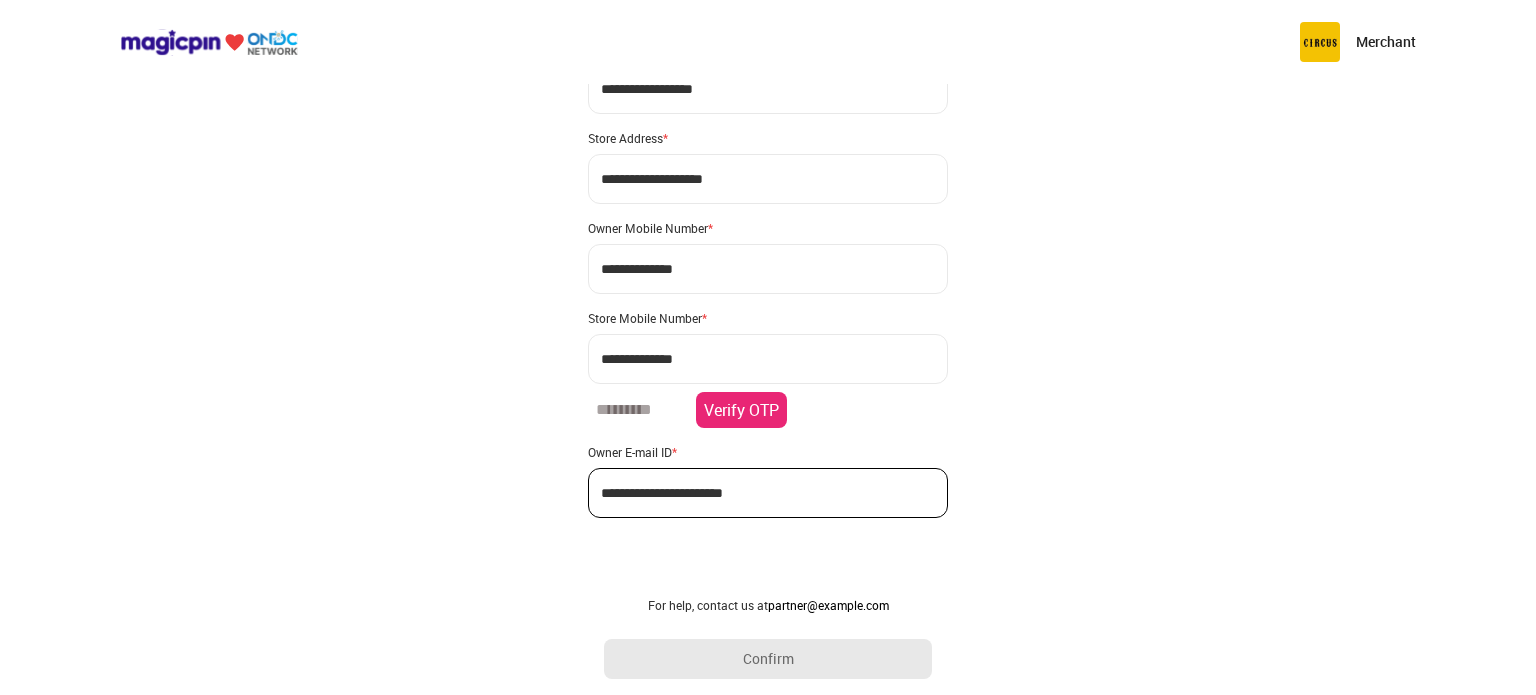 type on "******" 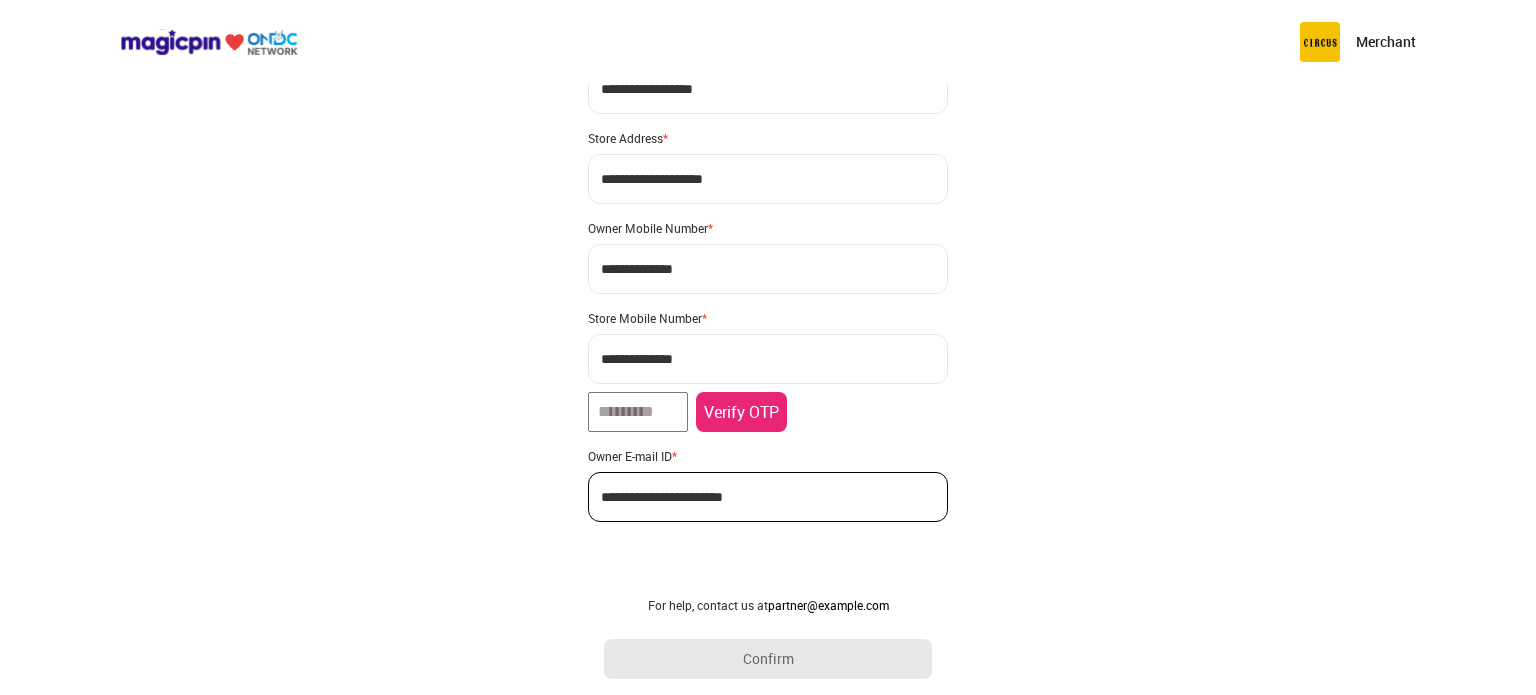 click on "Verify OTP" at bounding box center [741, 412] 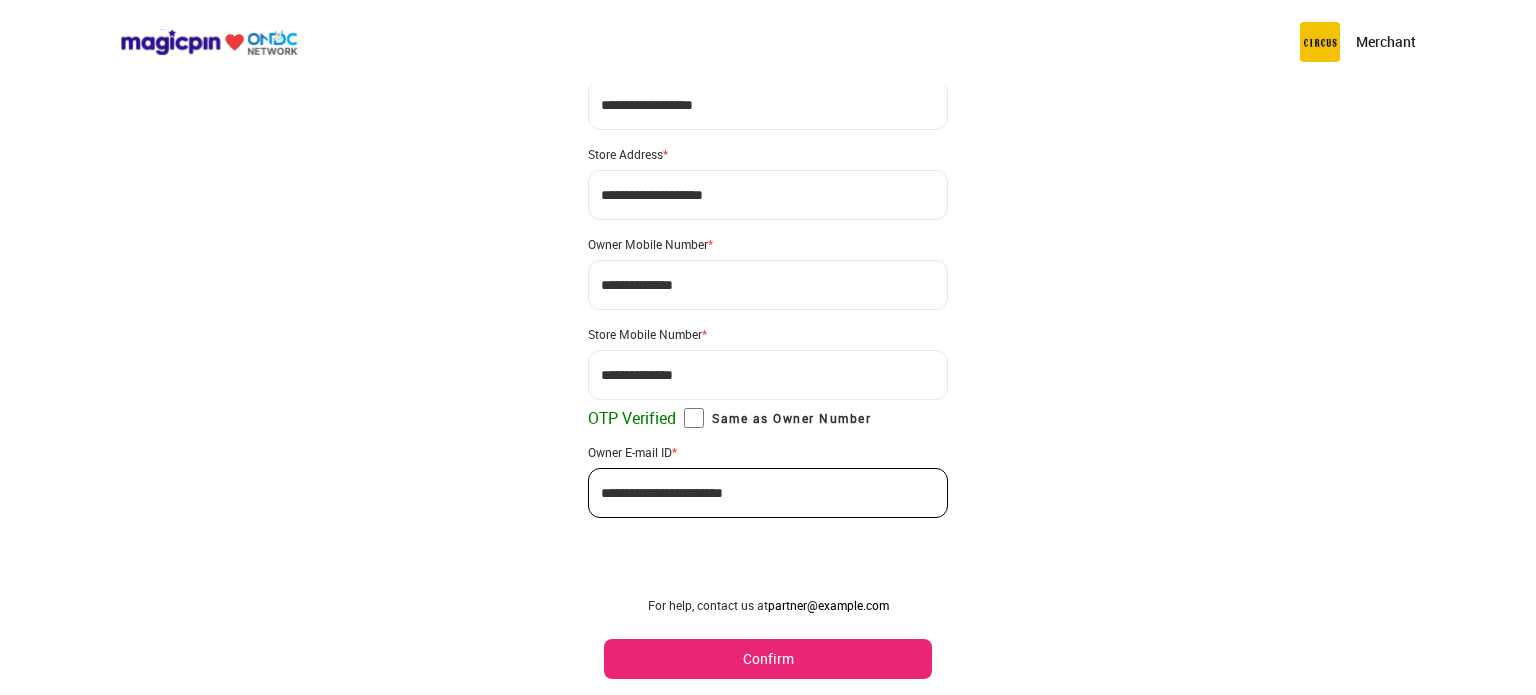 click on "Confirm" at bounding box center [768, 659] 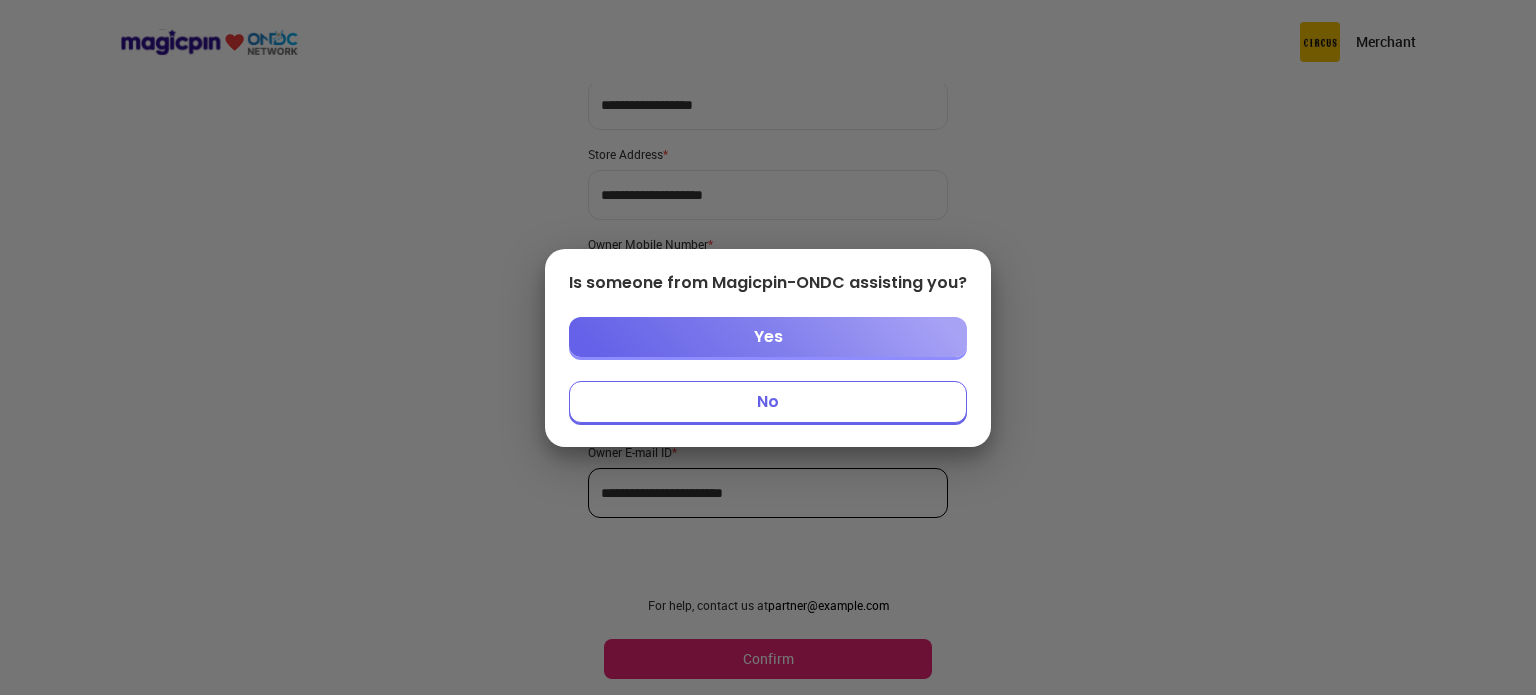 click on "No" at bounding box center [768, 402] 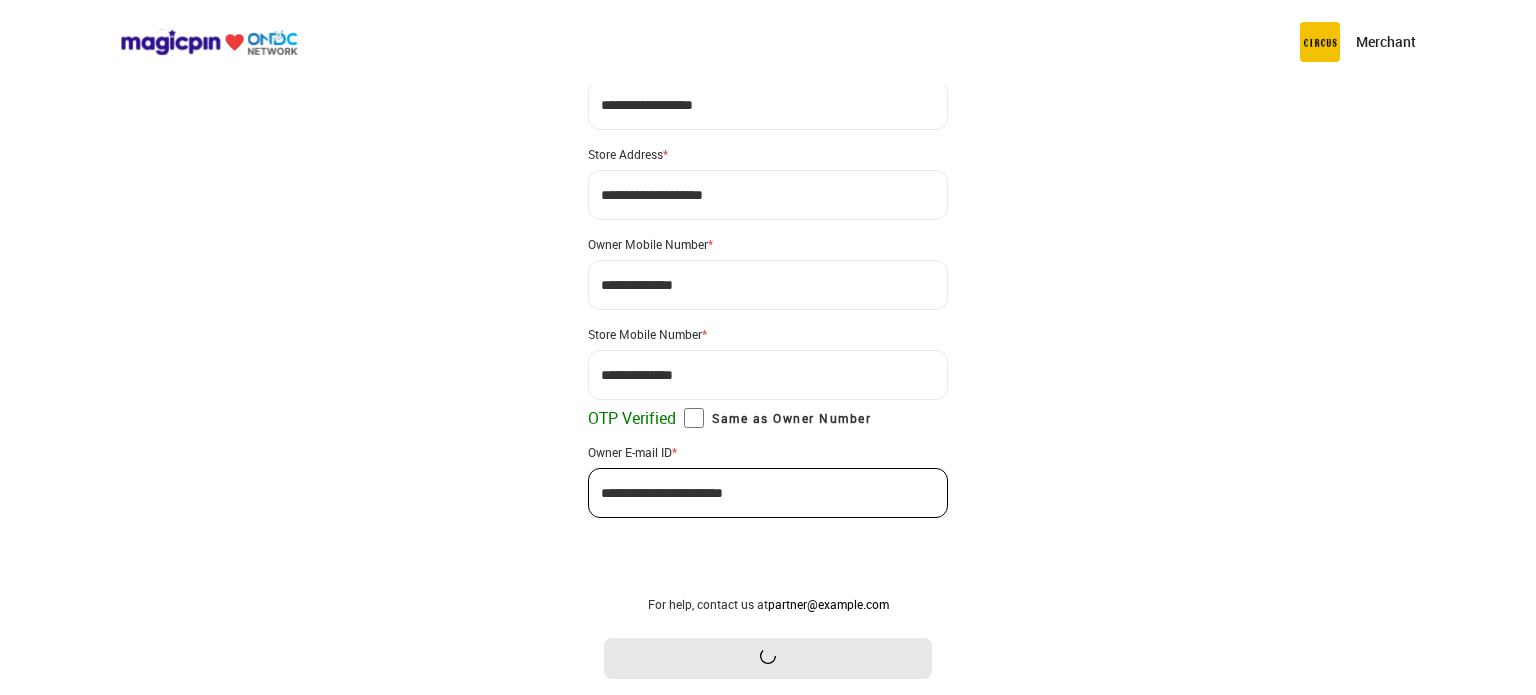 scroll, scrollTop: 0, scrollLeft: 0, axis: both 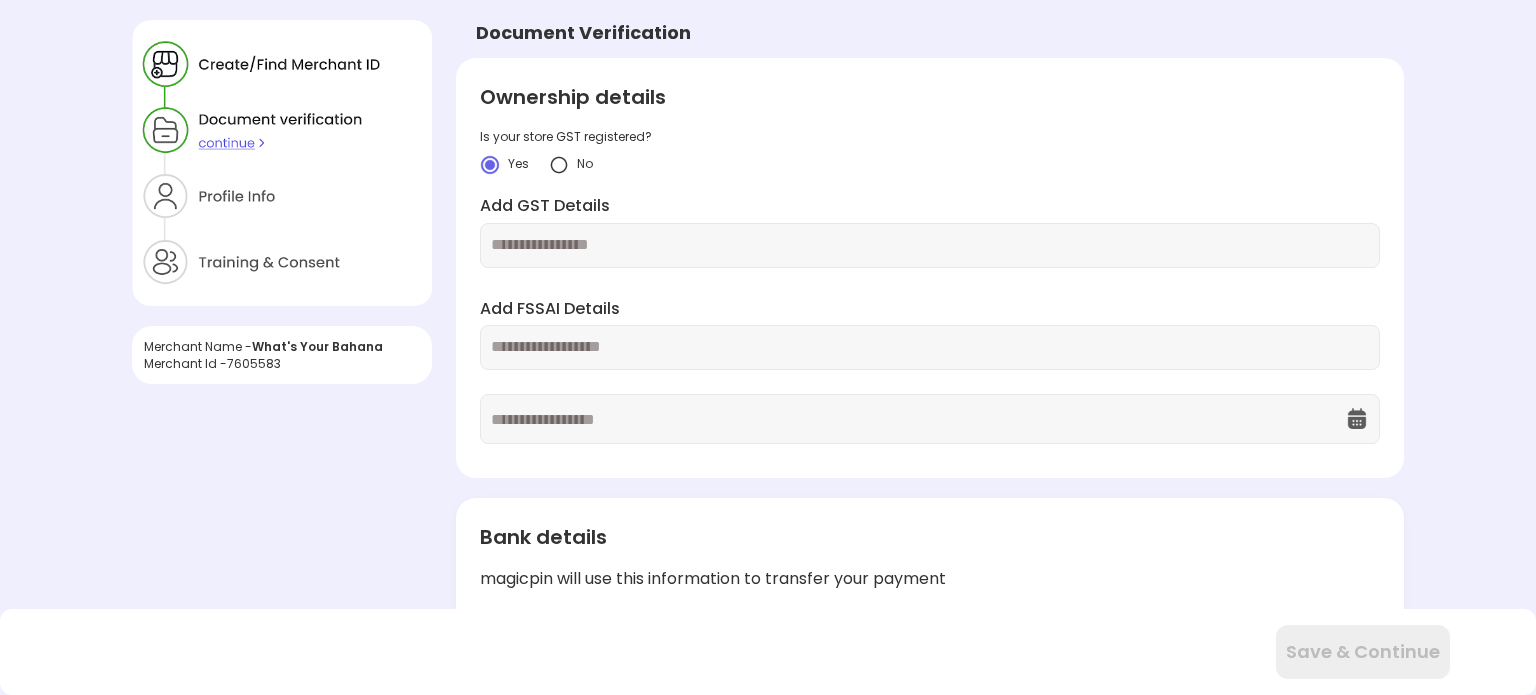 click at bounding box center (930, 245) 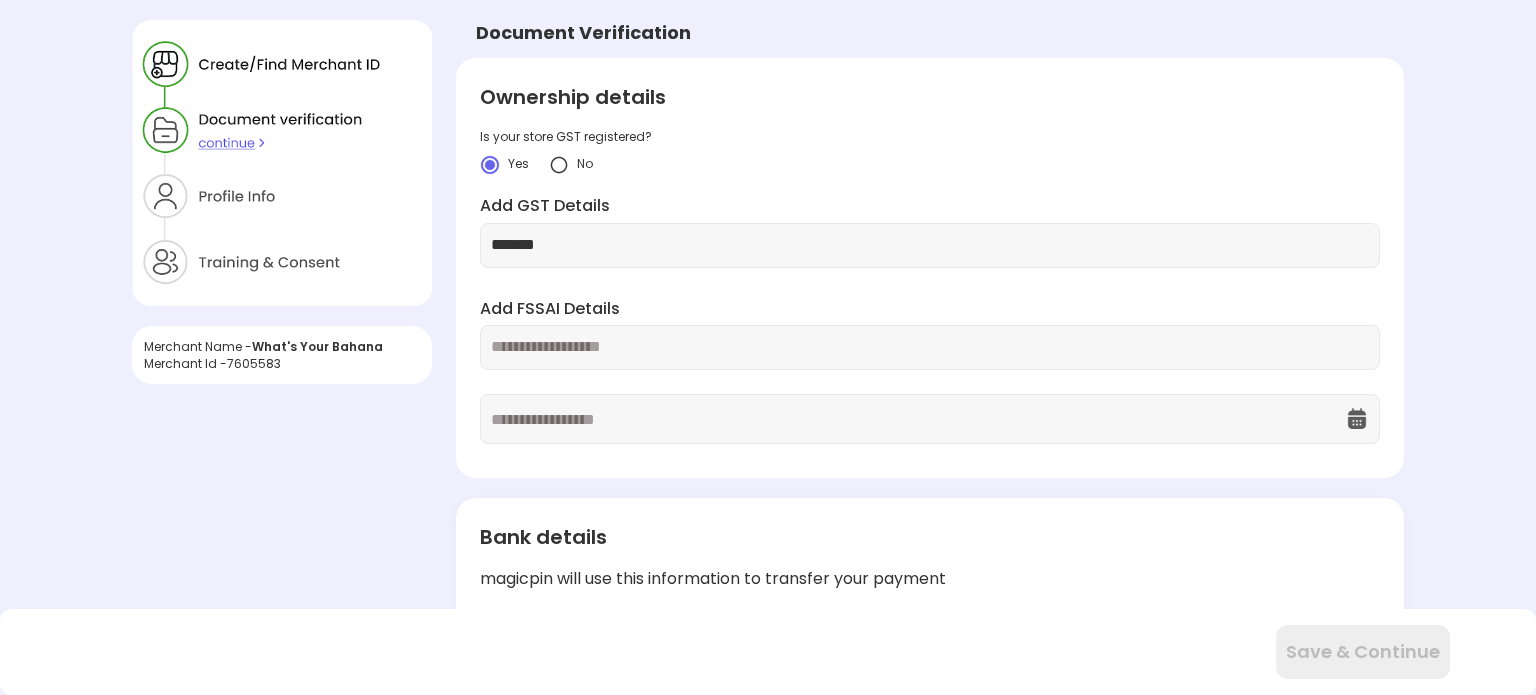 click on "*******" at bounding box center [930, 245] 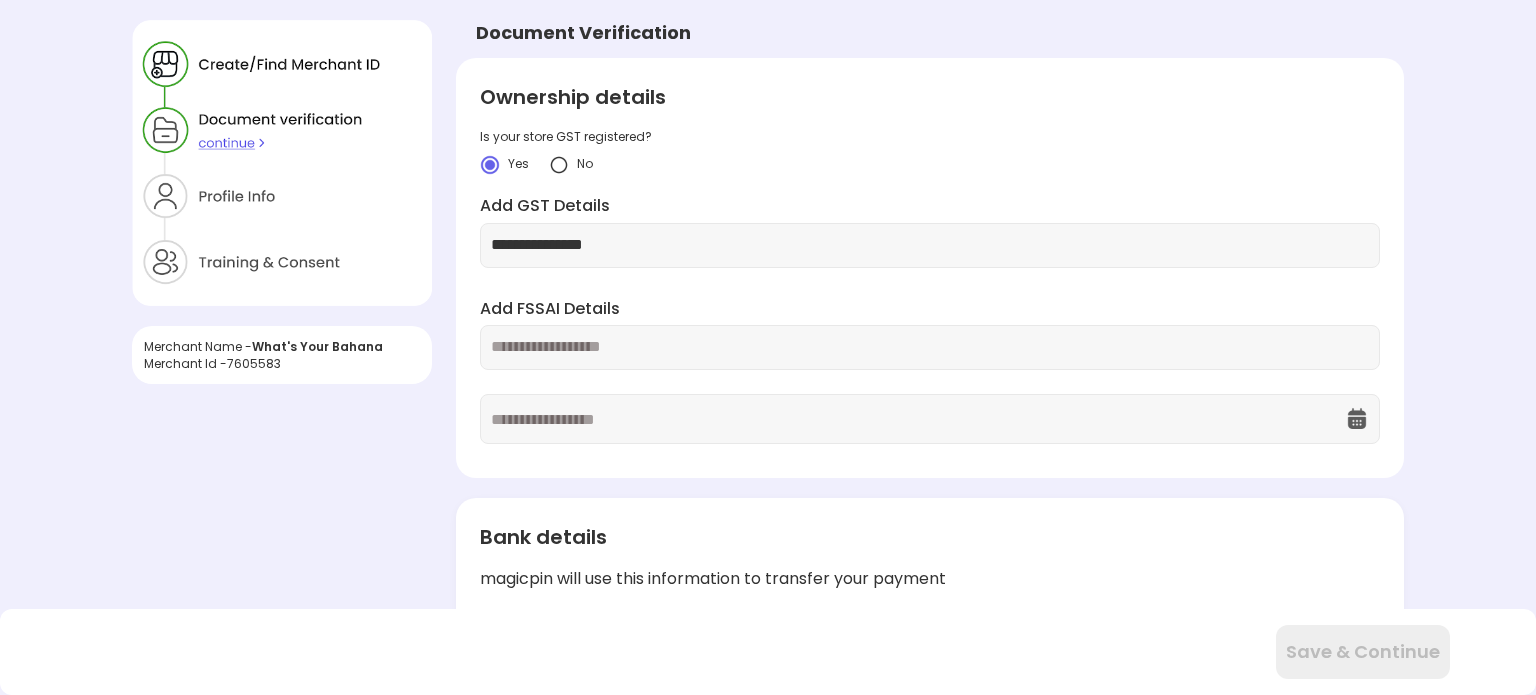 type on "**********" 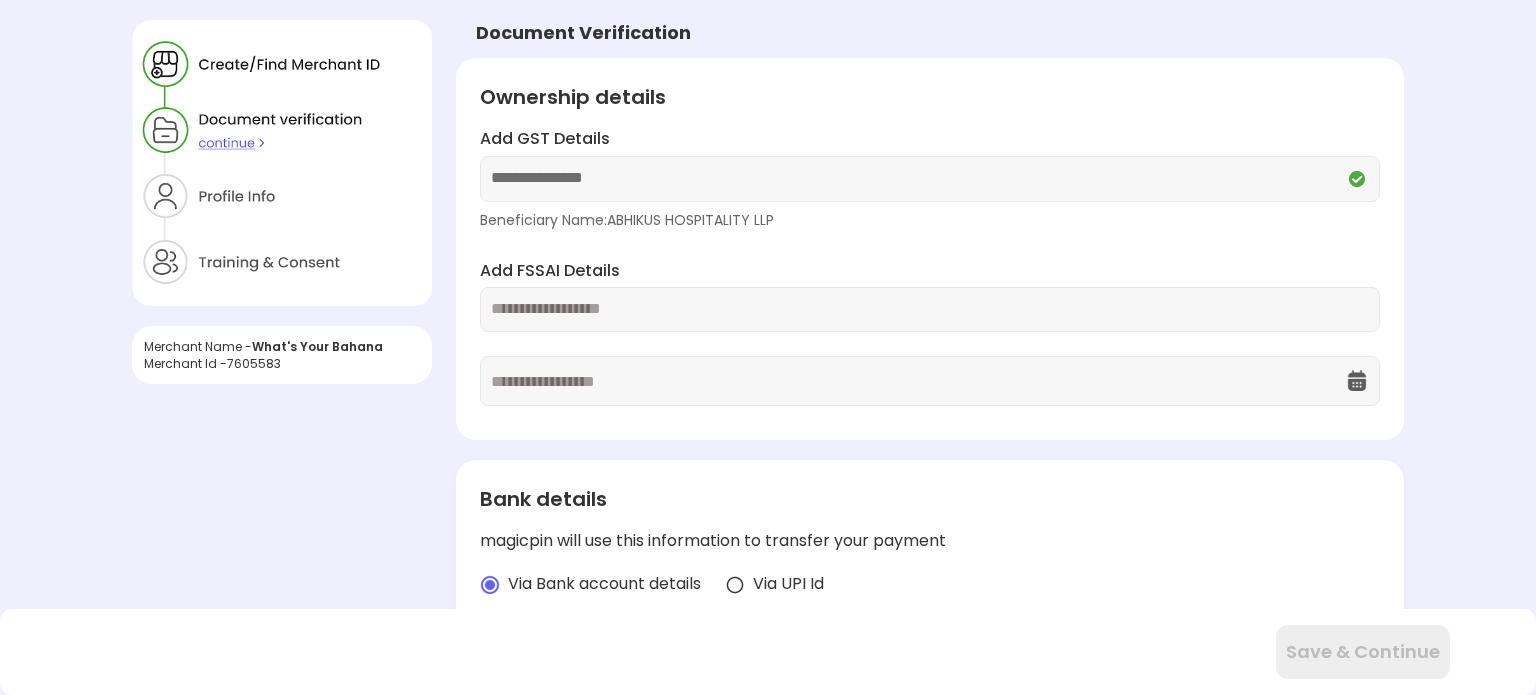 click at bounding box center (930, 309) 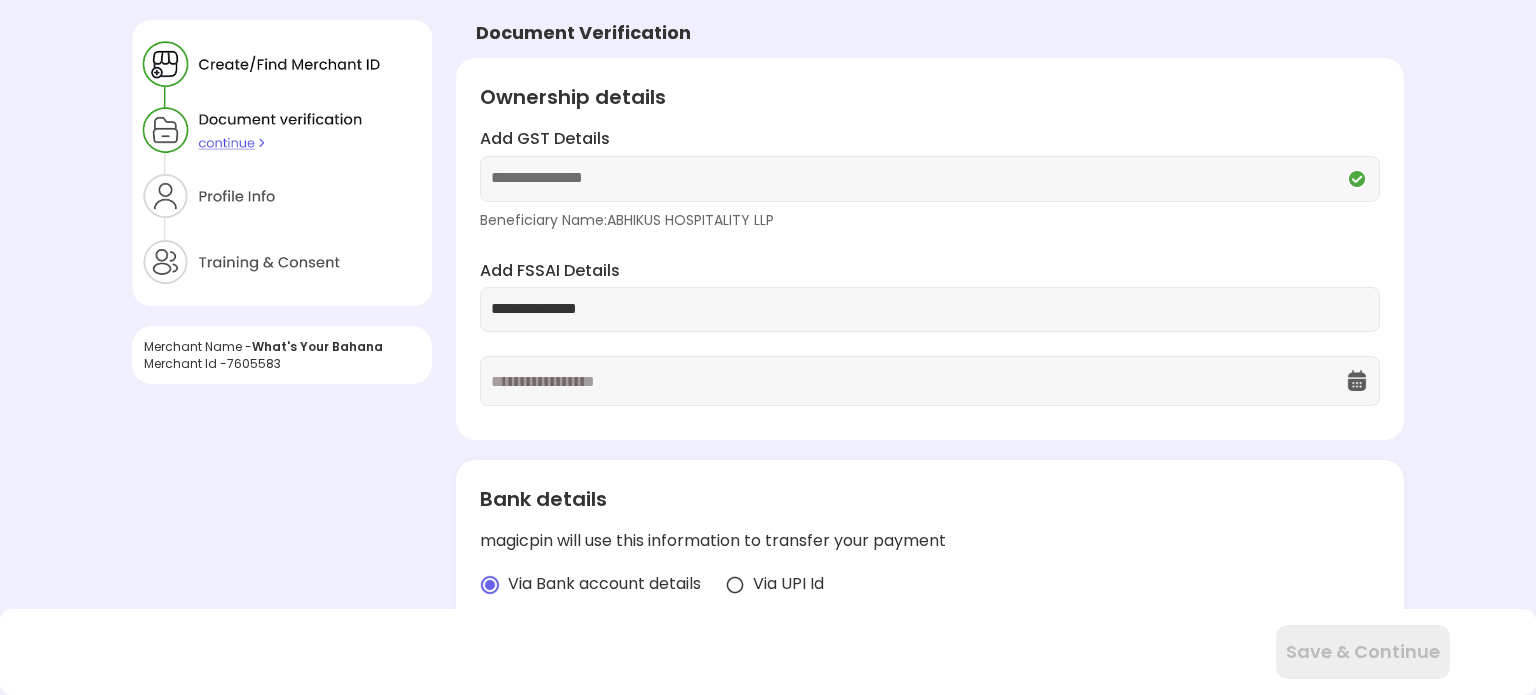 type on "**********" 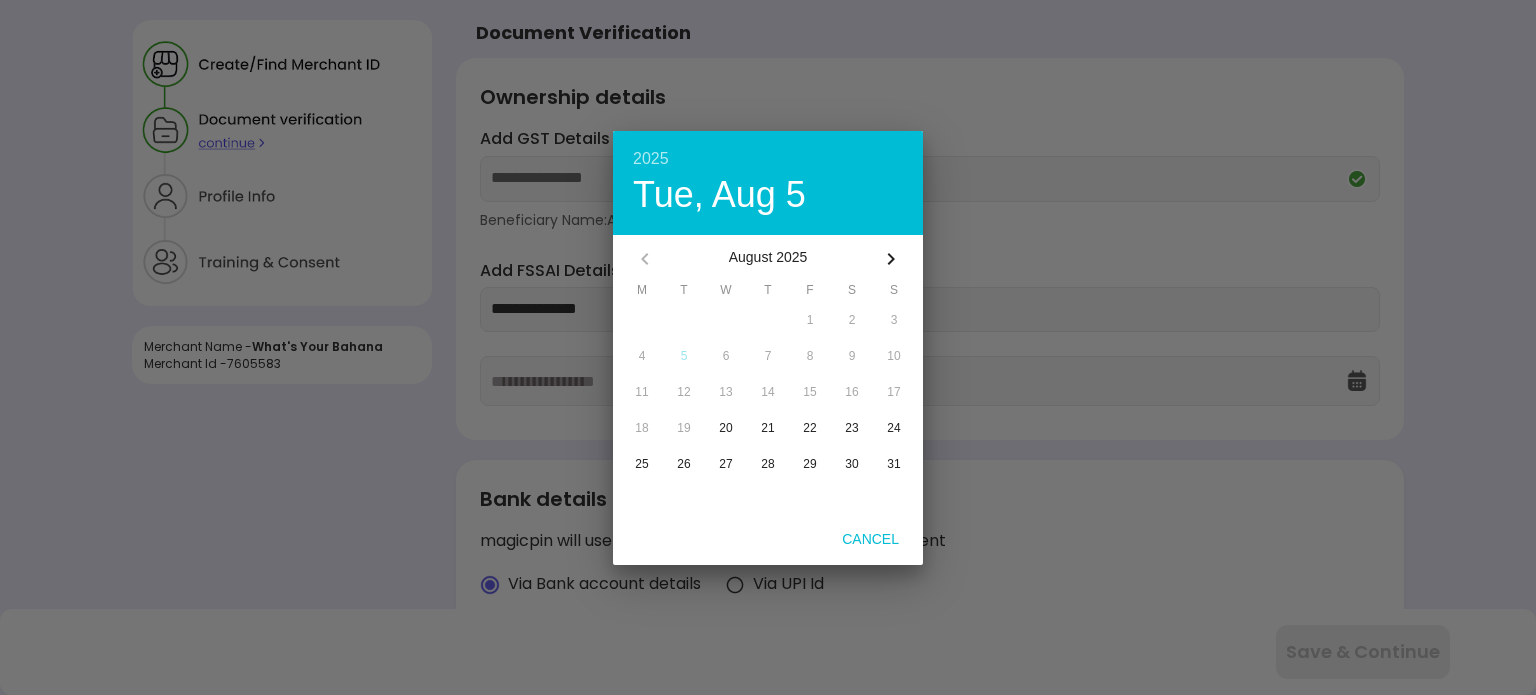 click on "2025 Tue, Aug 5" at bounding box center [768, 183] 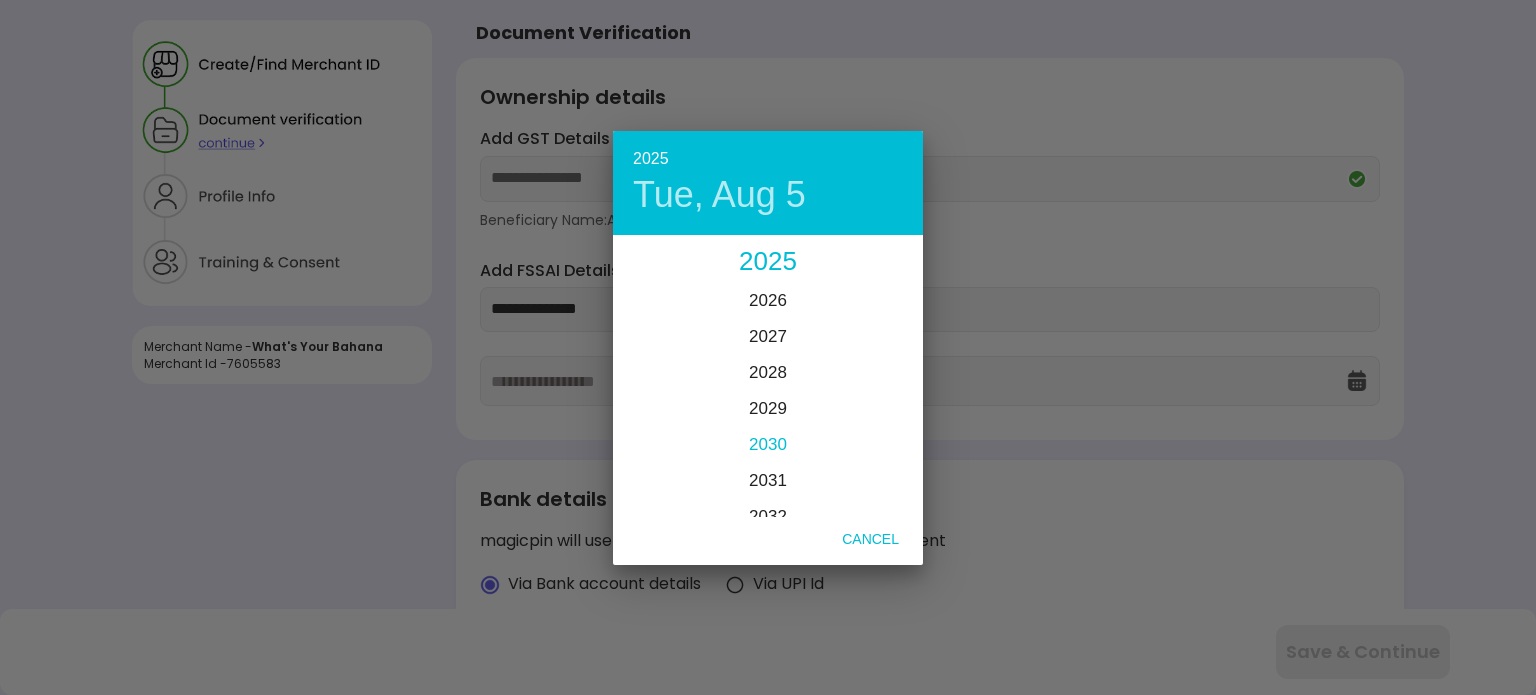 click on "2030" at bounding box center (768, 444) 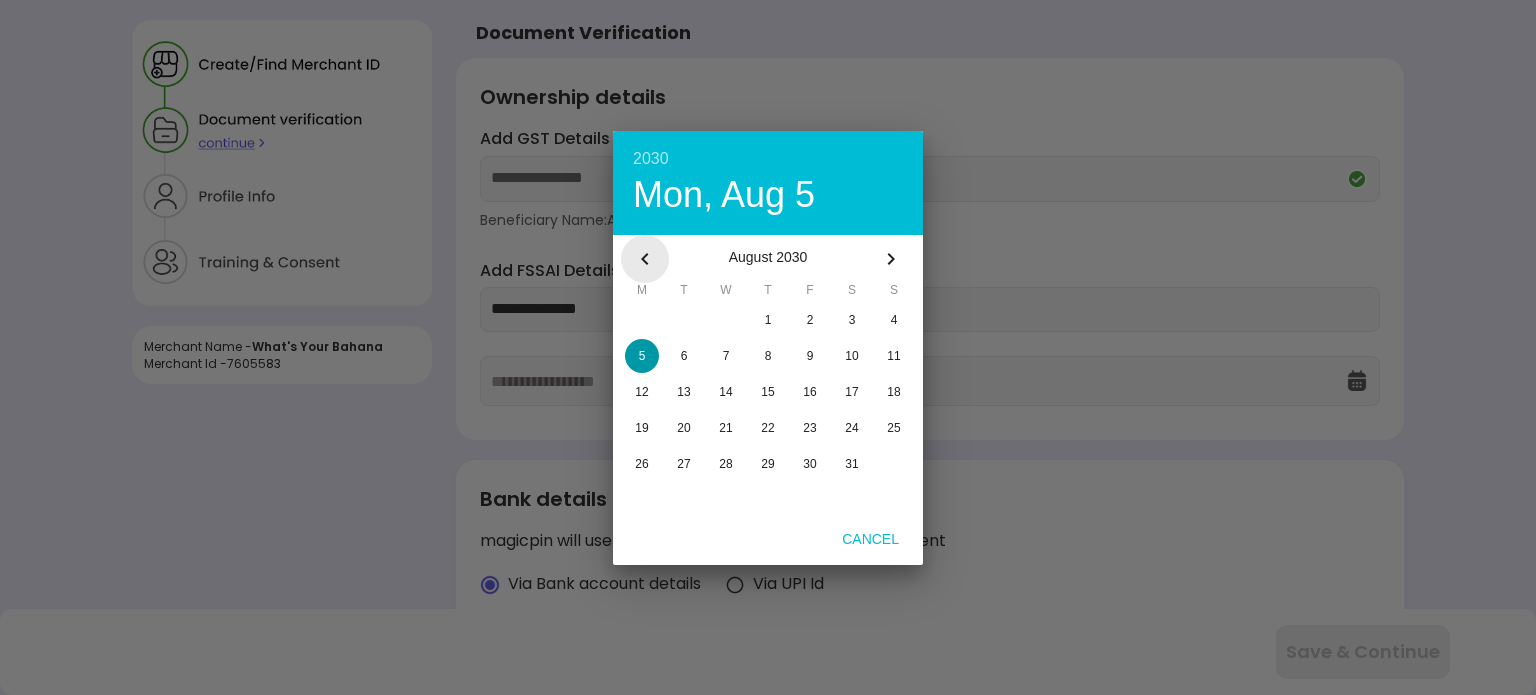 click 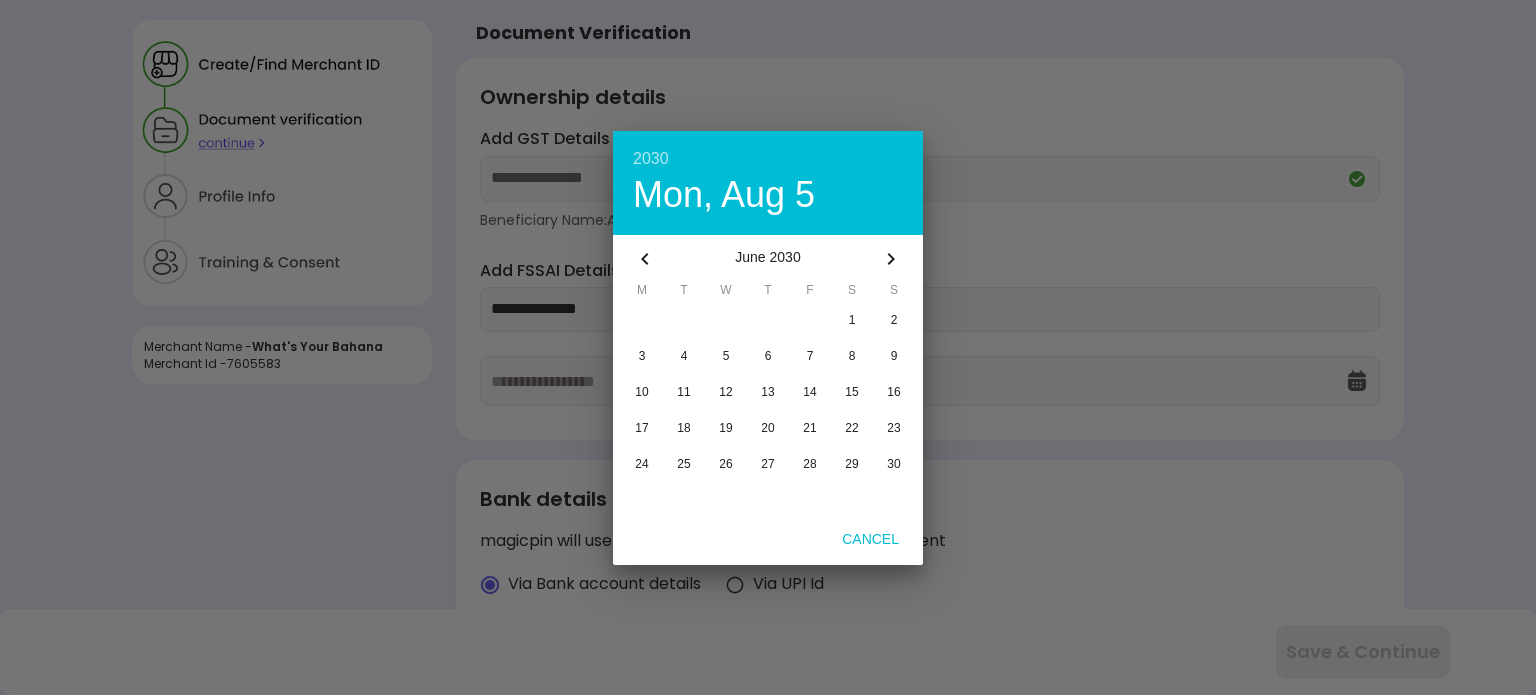 click 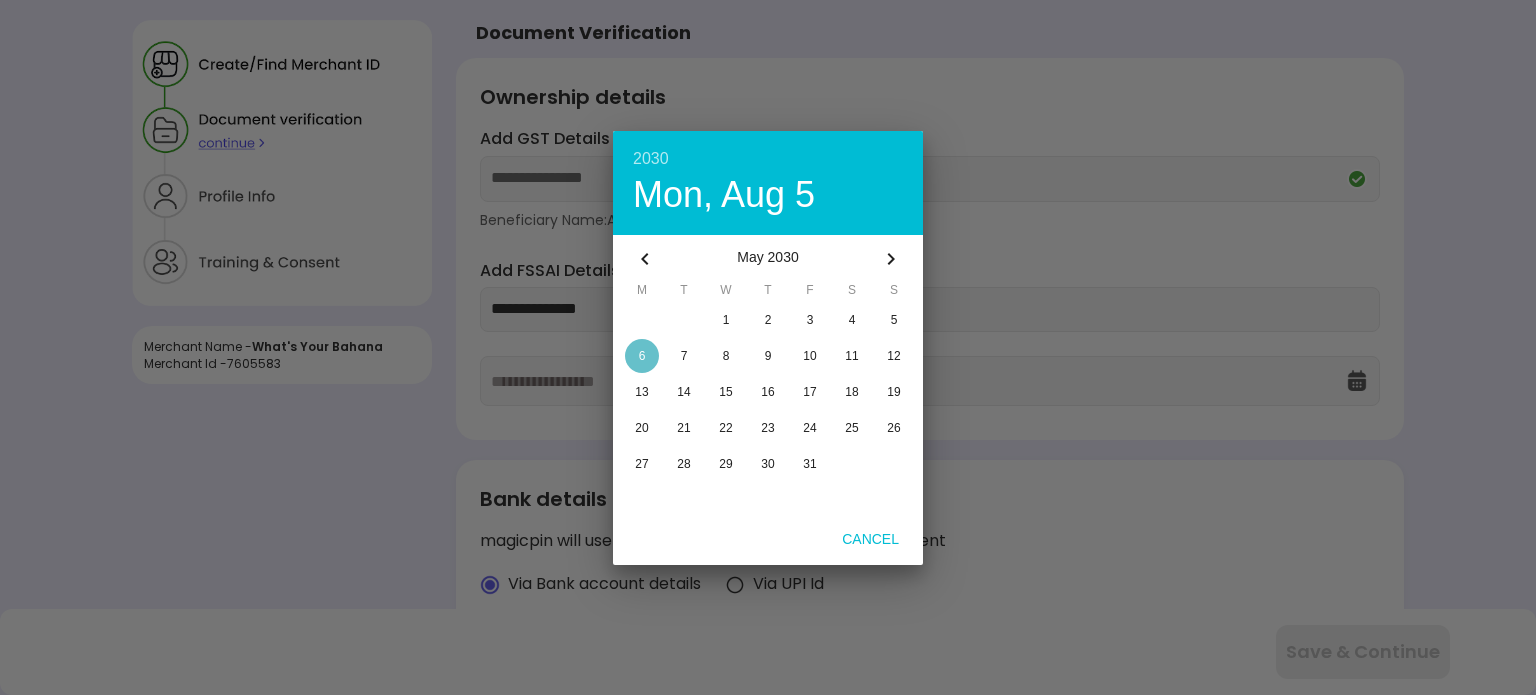 click at bounding box center (642, 356) 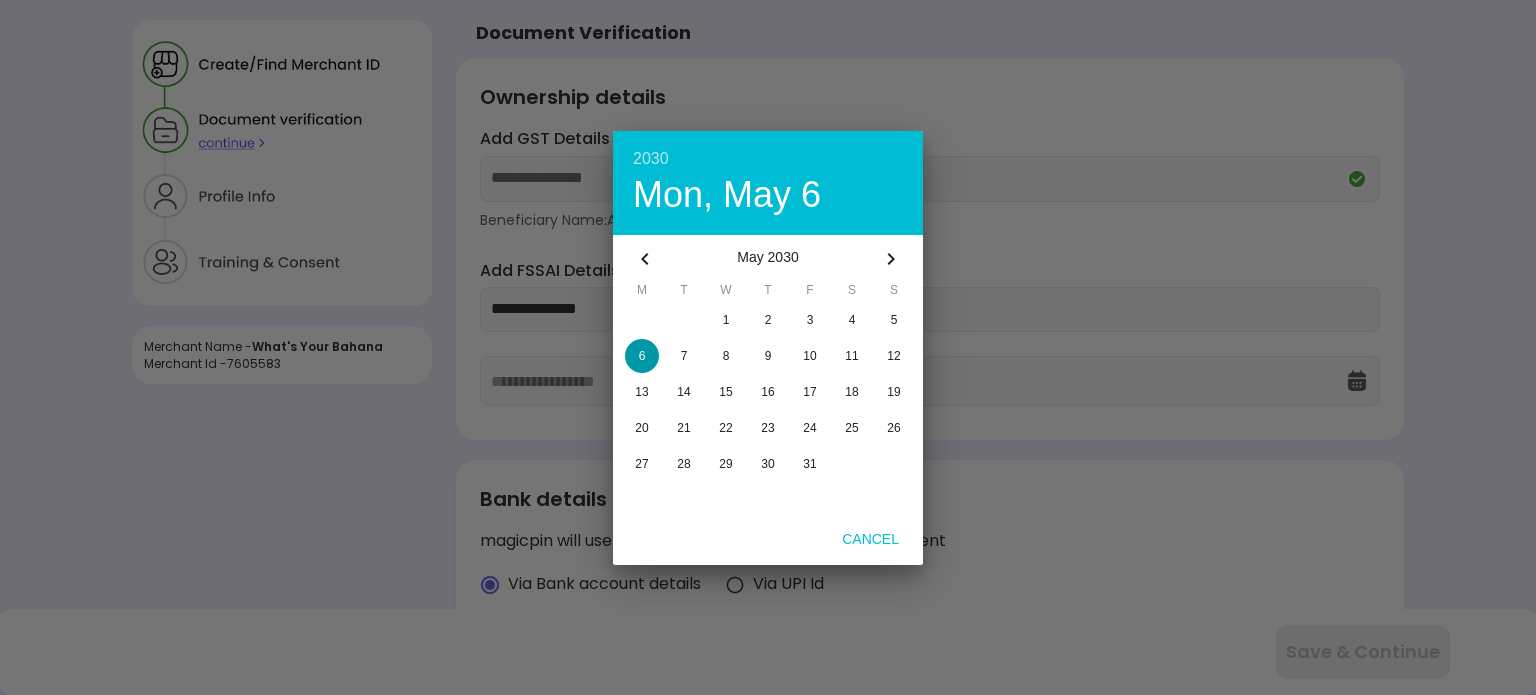 type on "**********" 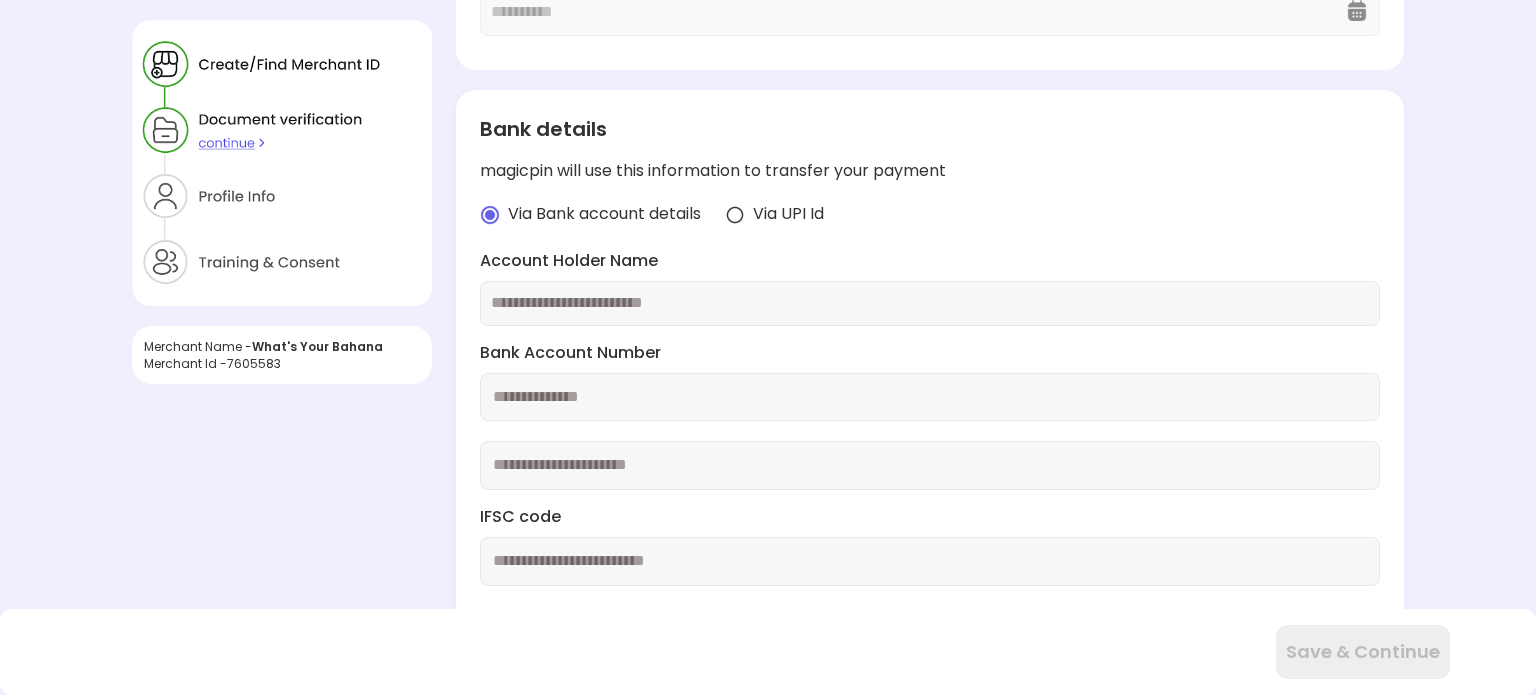 scroll, scrollTop: 400, scrollLeft: 0, axis: vertical 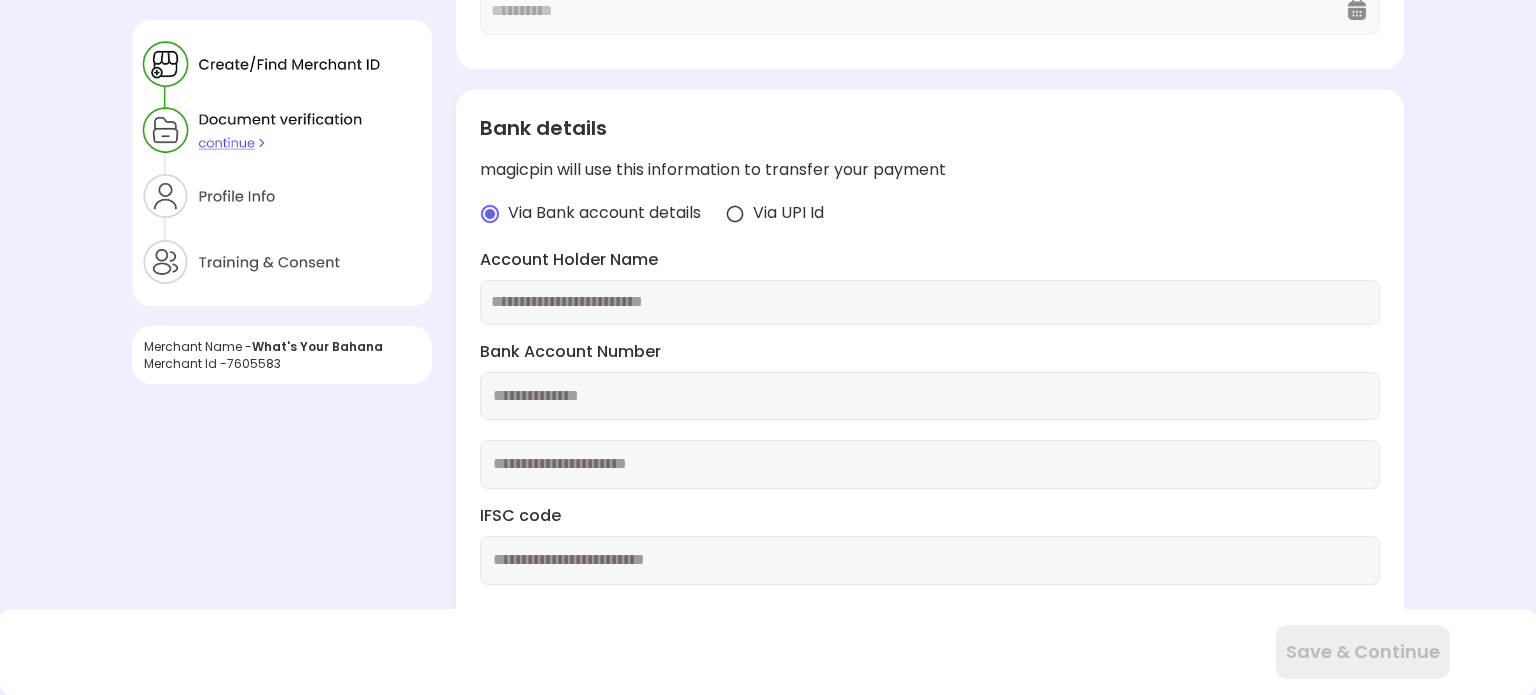 click at bounding box center (930, 302) 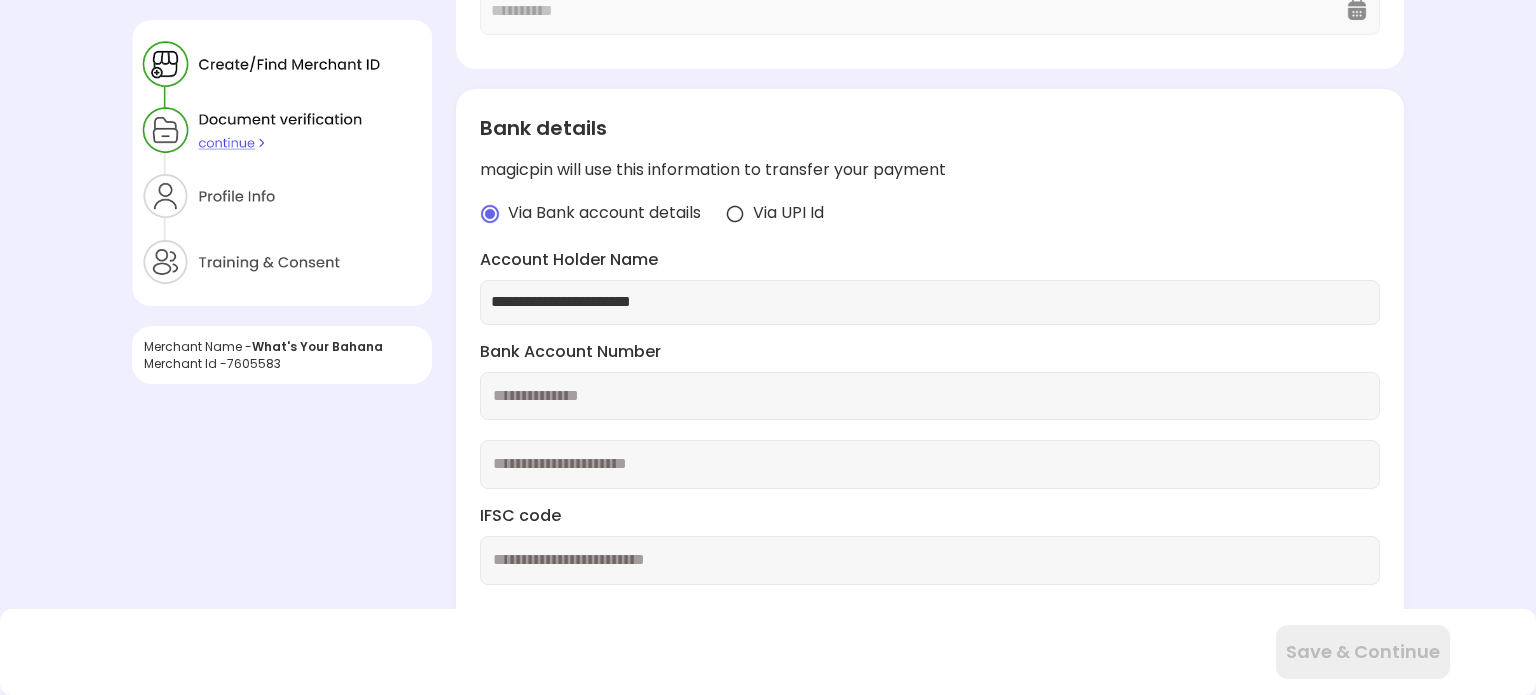 type on "**********" 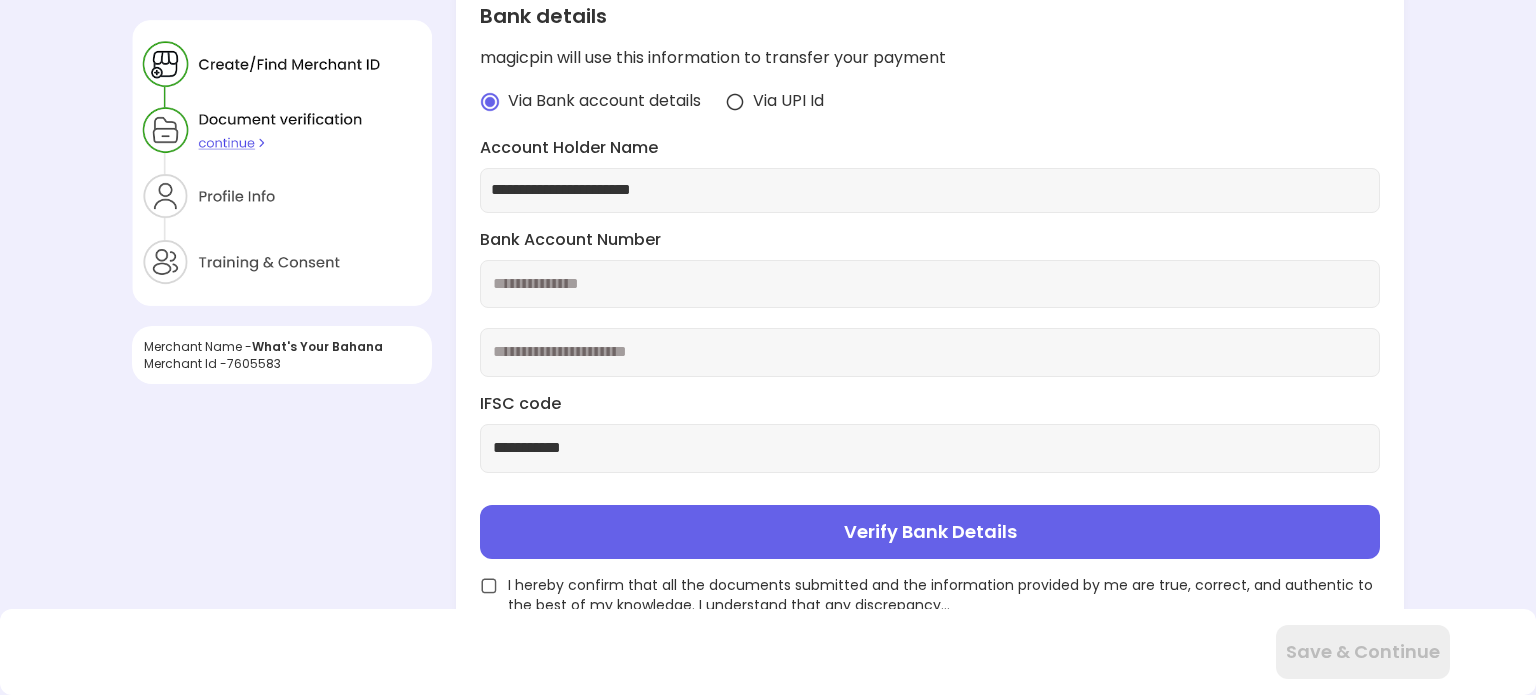 scroll, scrollTop: 516, scrollLeft: 0, axis: vertical 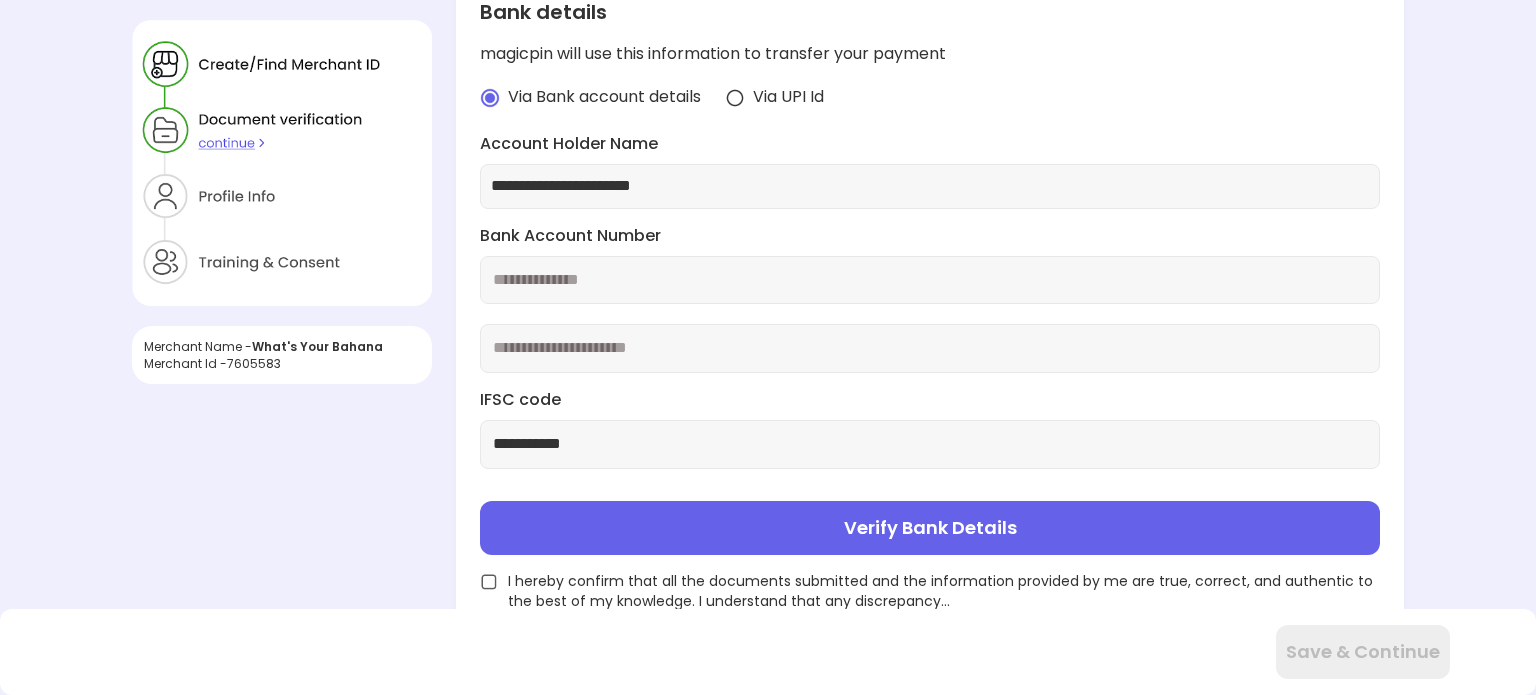 type on "**********" 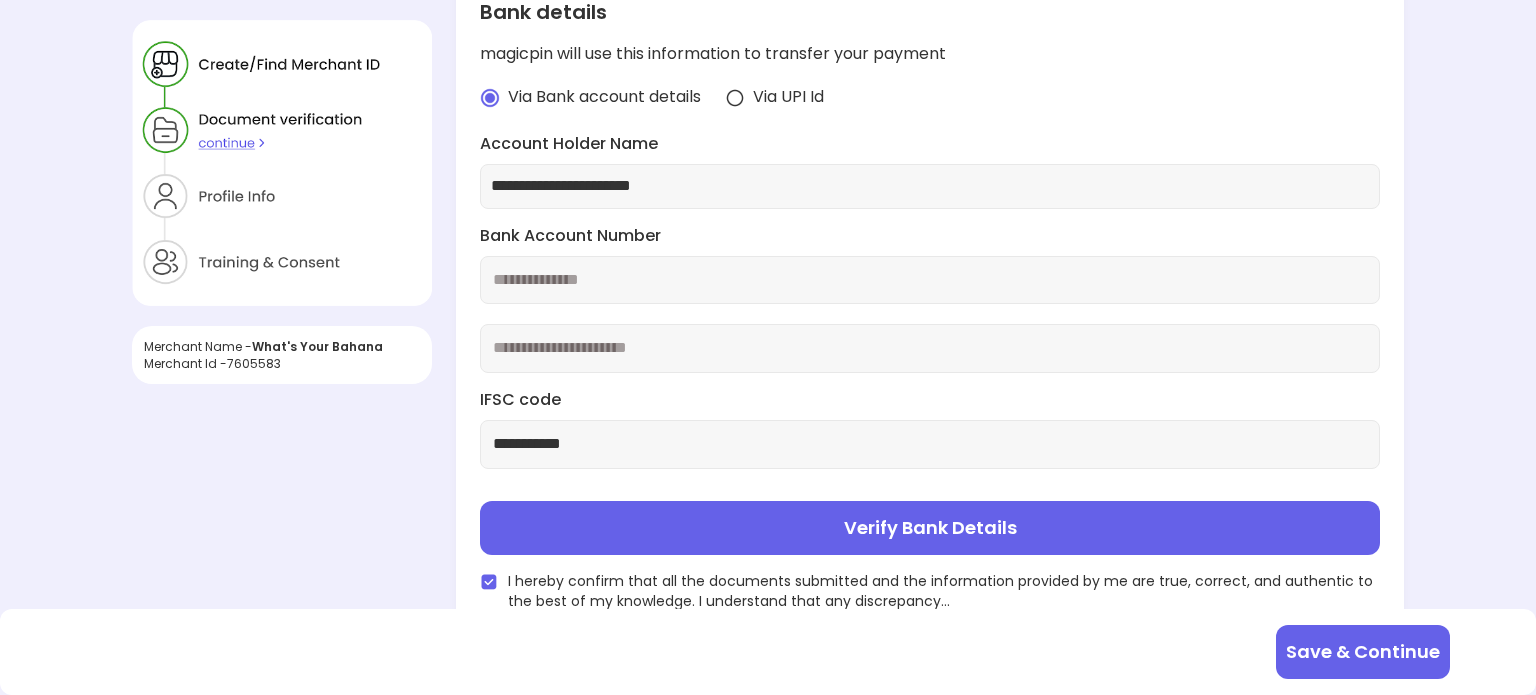 click on "Verify Bank Details" at bounding box center (930, 528) 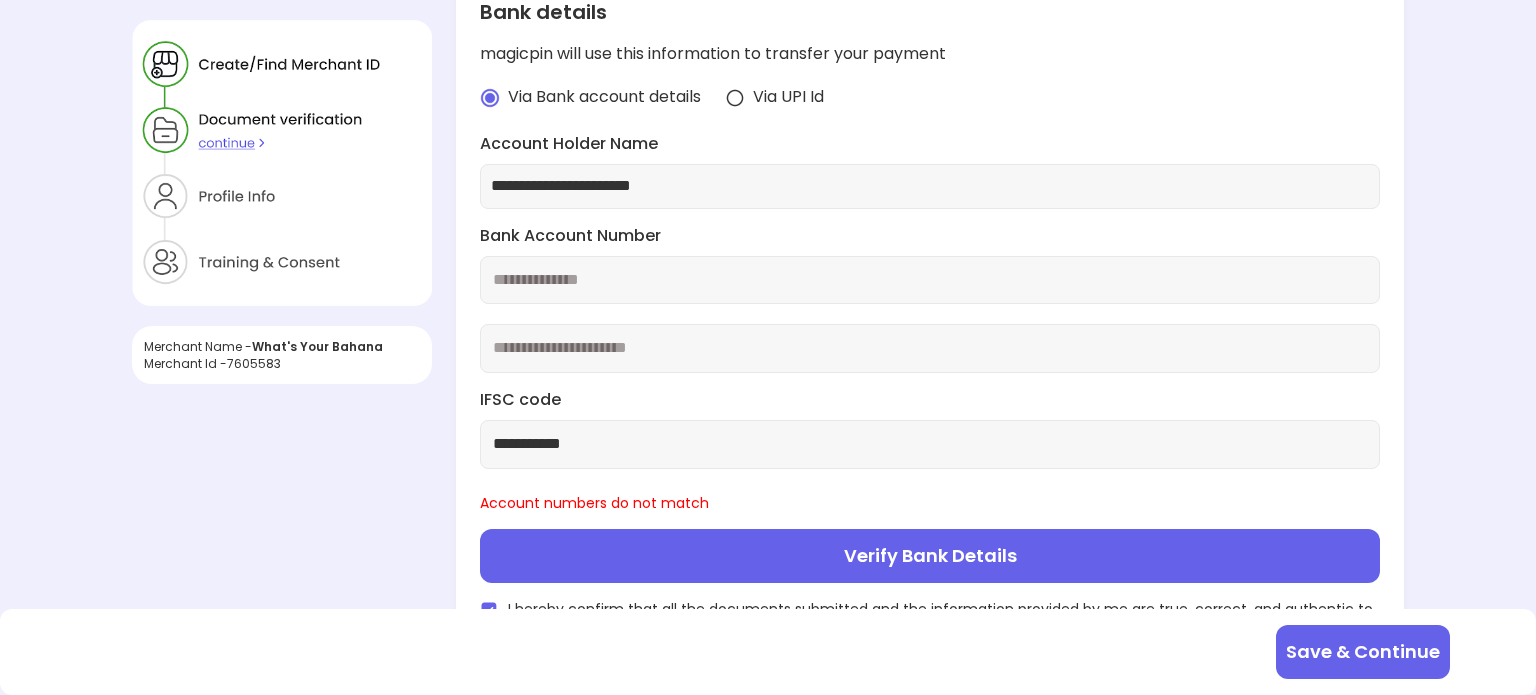click on "**********" at bounding box center [930, 348] 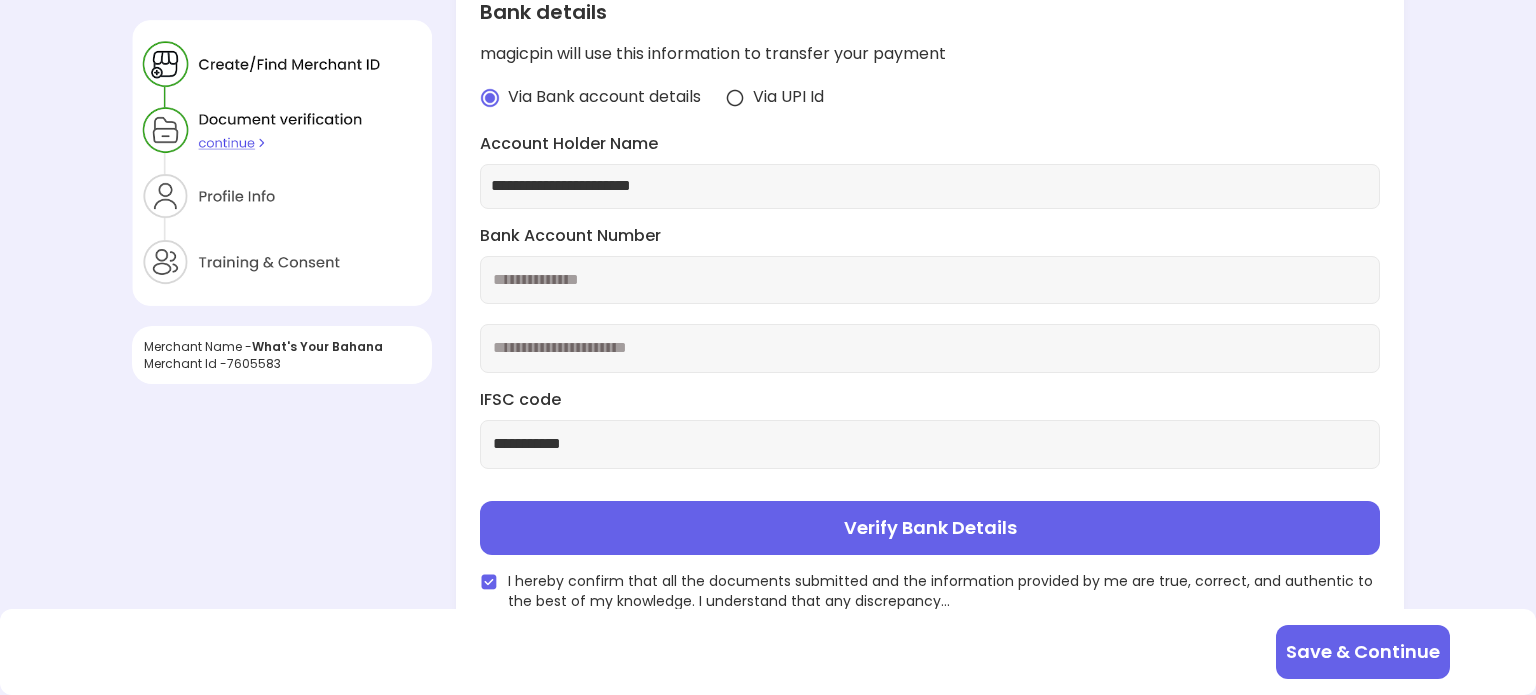 type on "**********" 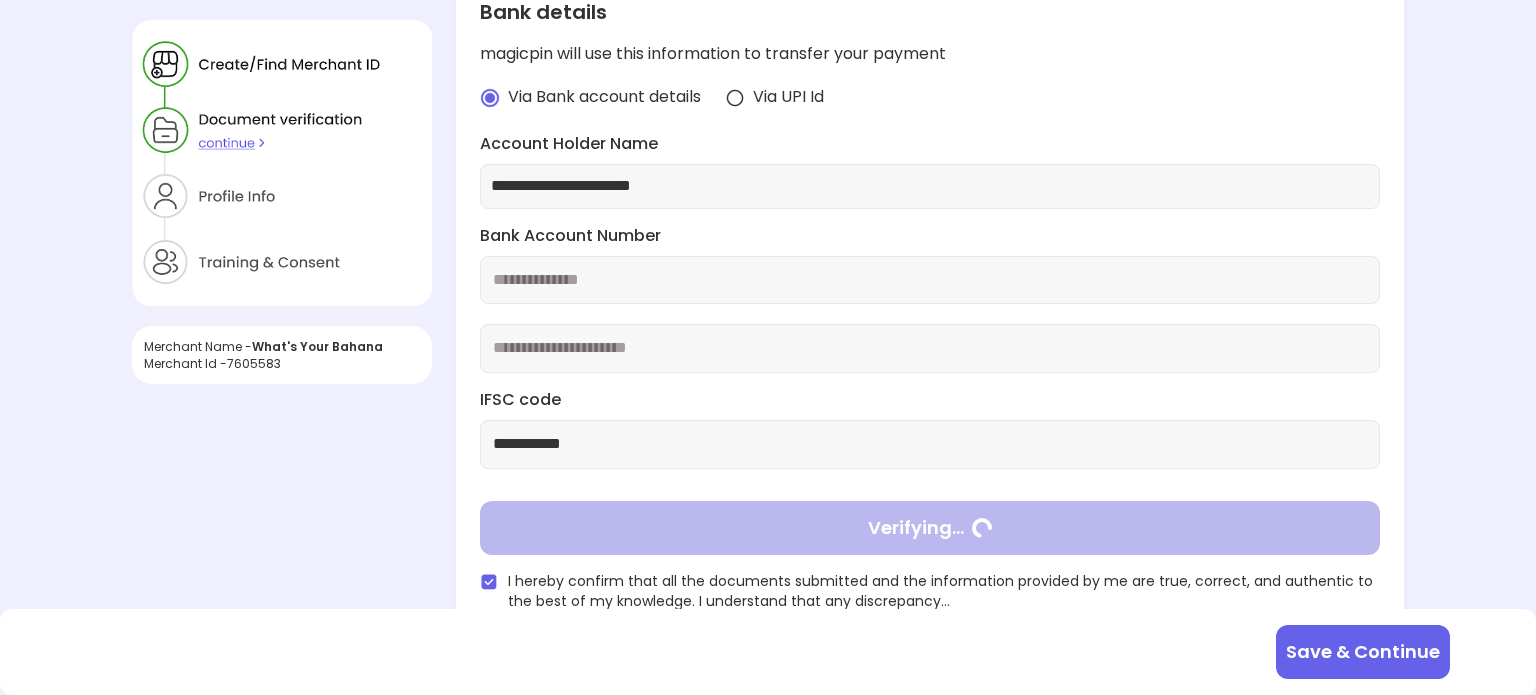 type on "**********" 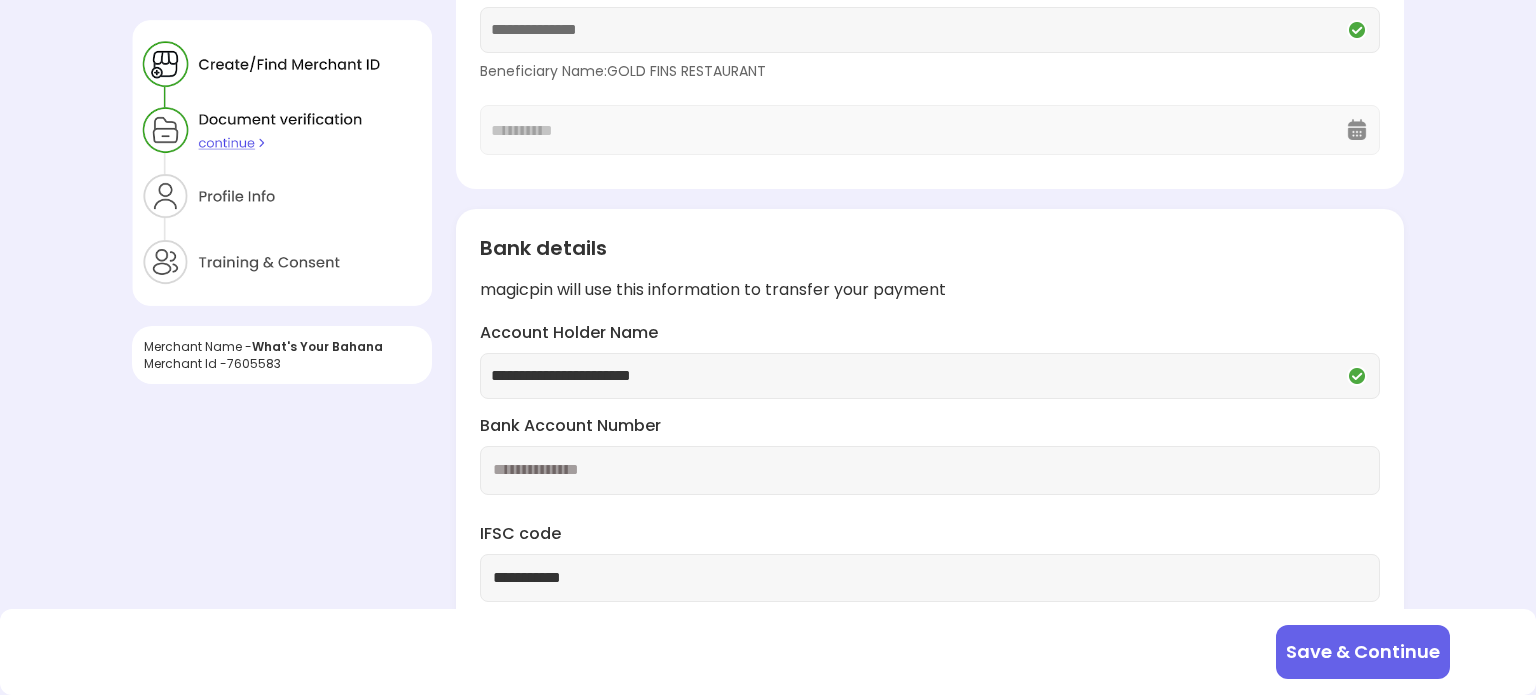 scroll, scrollTop: 344, scrollLeft: 0, axis: vertical 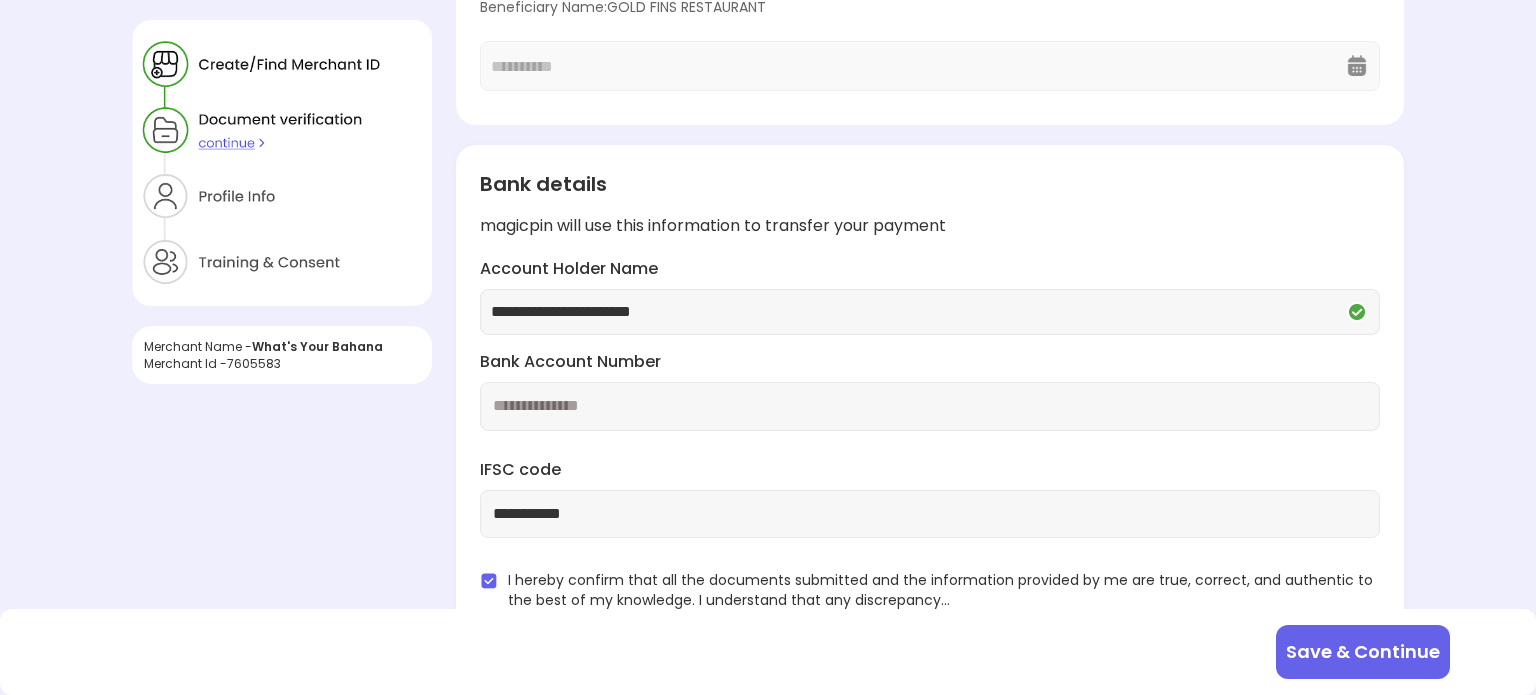 click on "Save & Continue" at bounding box center (1363, 652) 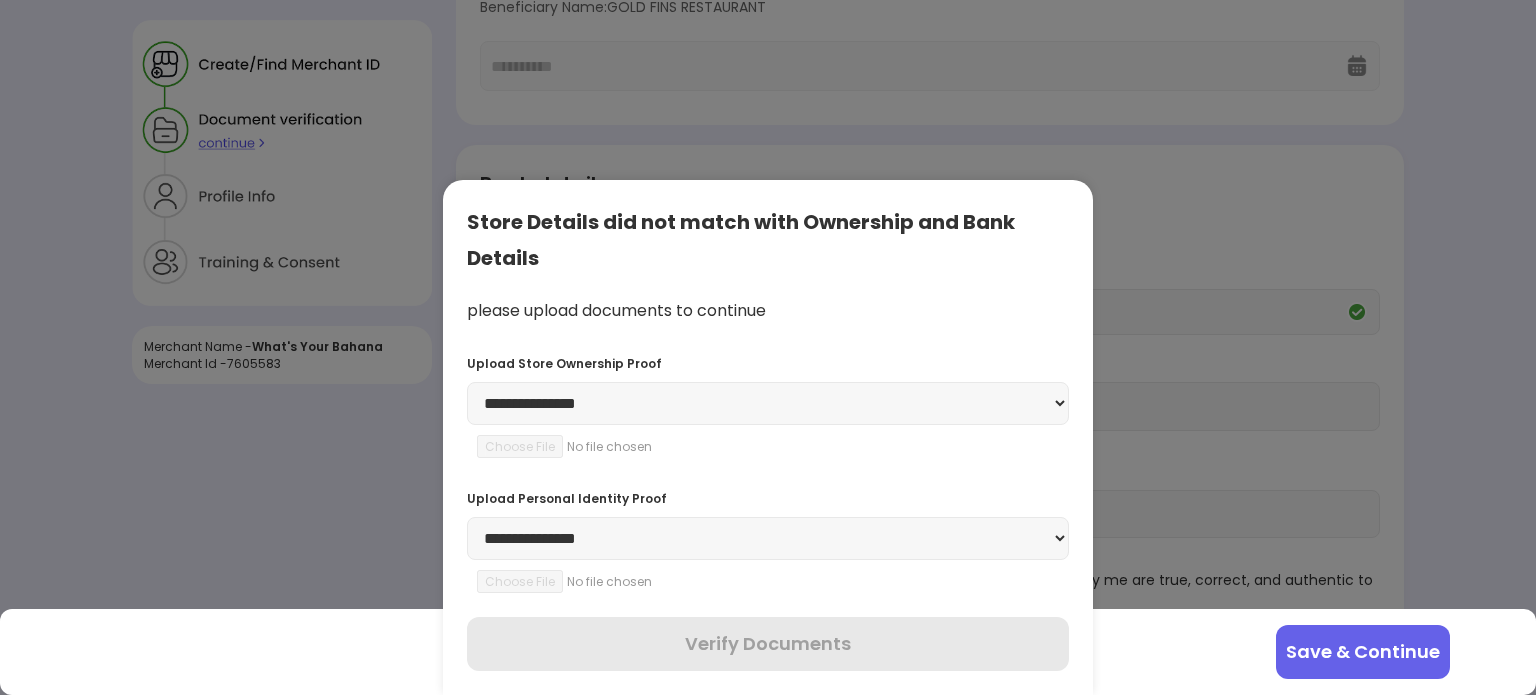 click on "**********" at bounding box center (768, 403) 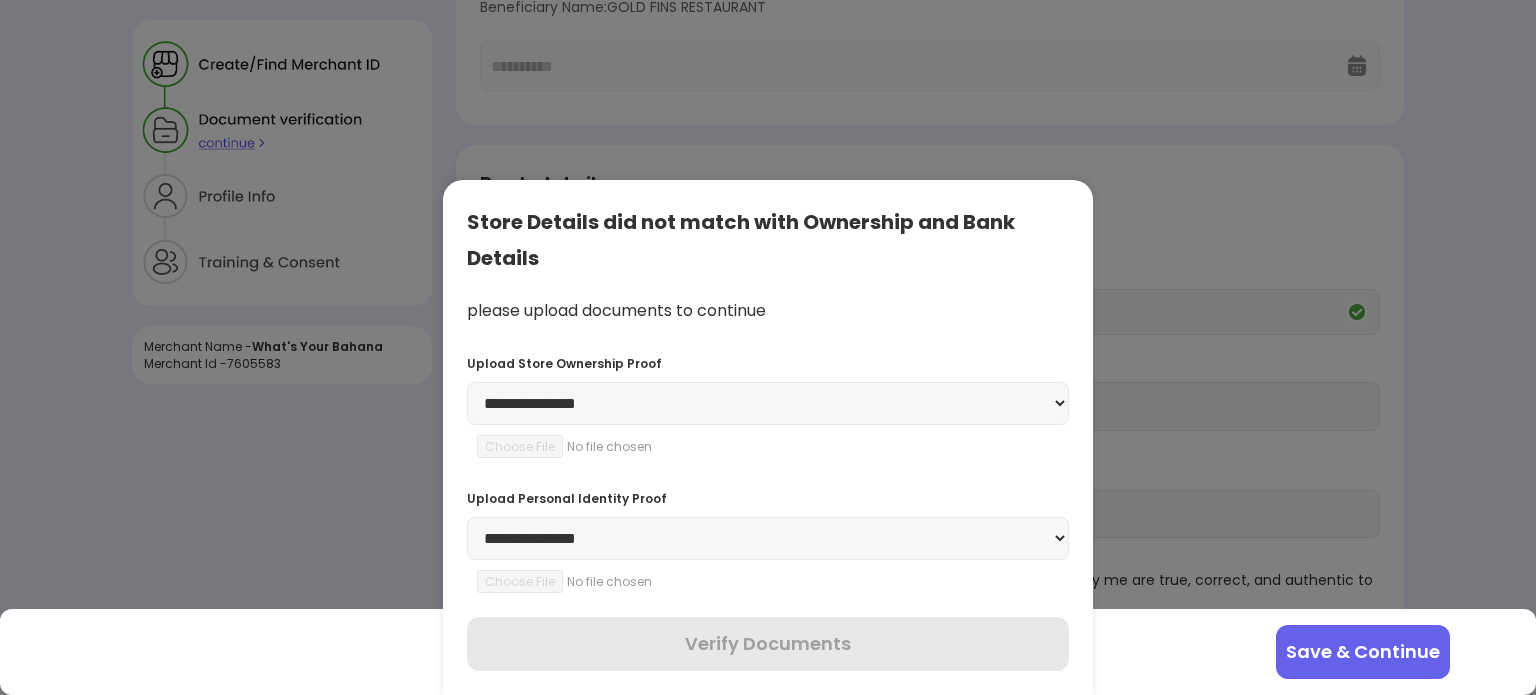 select on "**********" 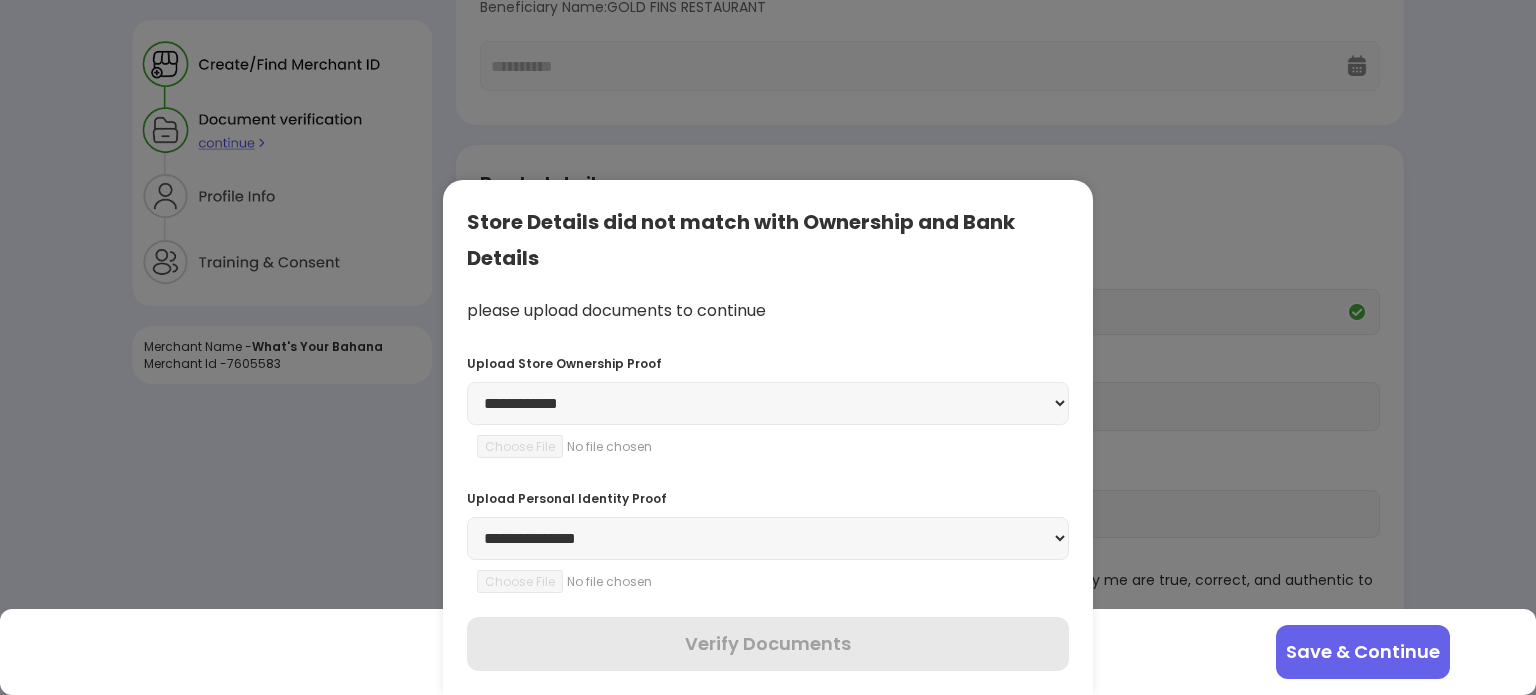 click on "**********" at bounding box center [768, 403] 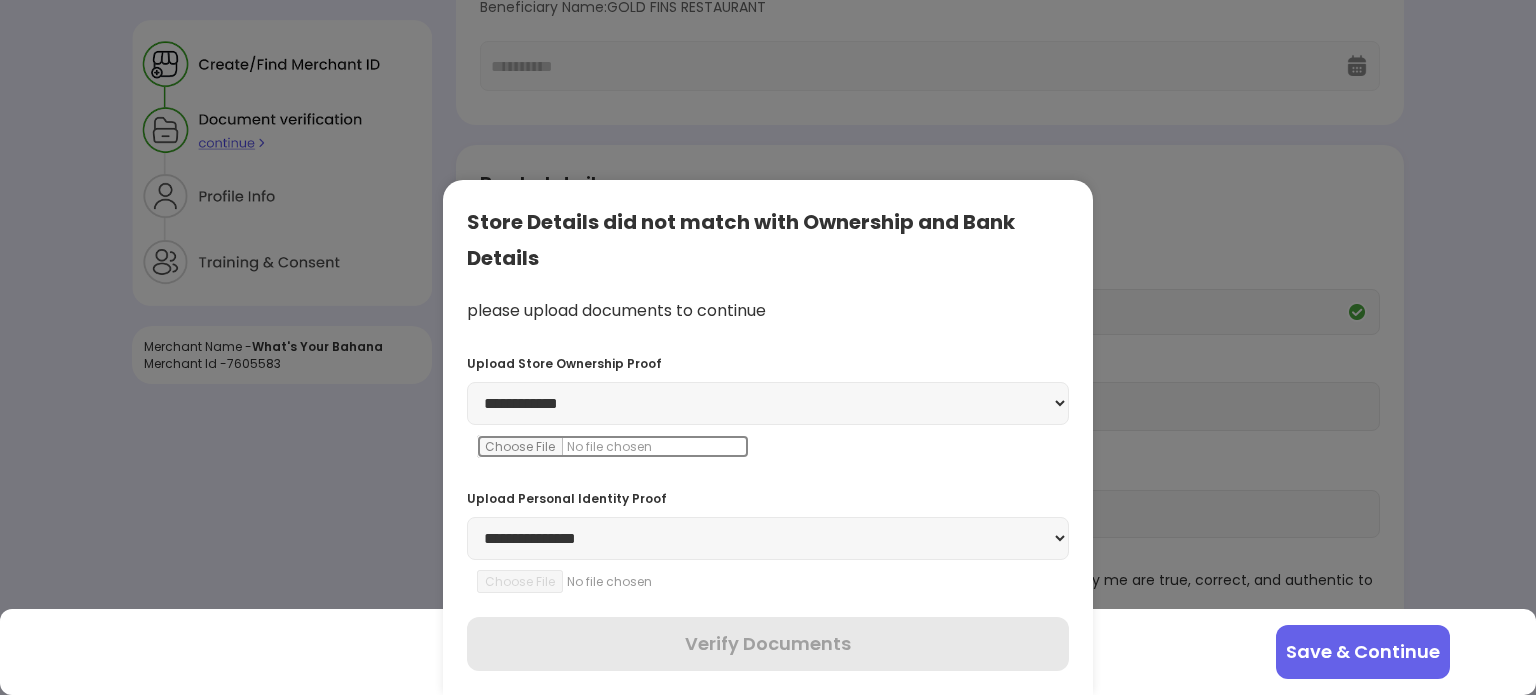 click at bounding box center (613, 446) 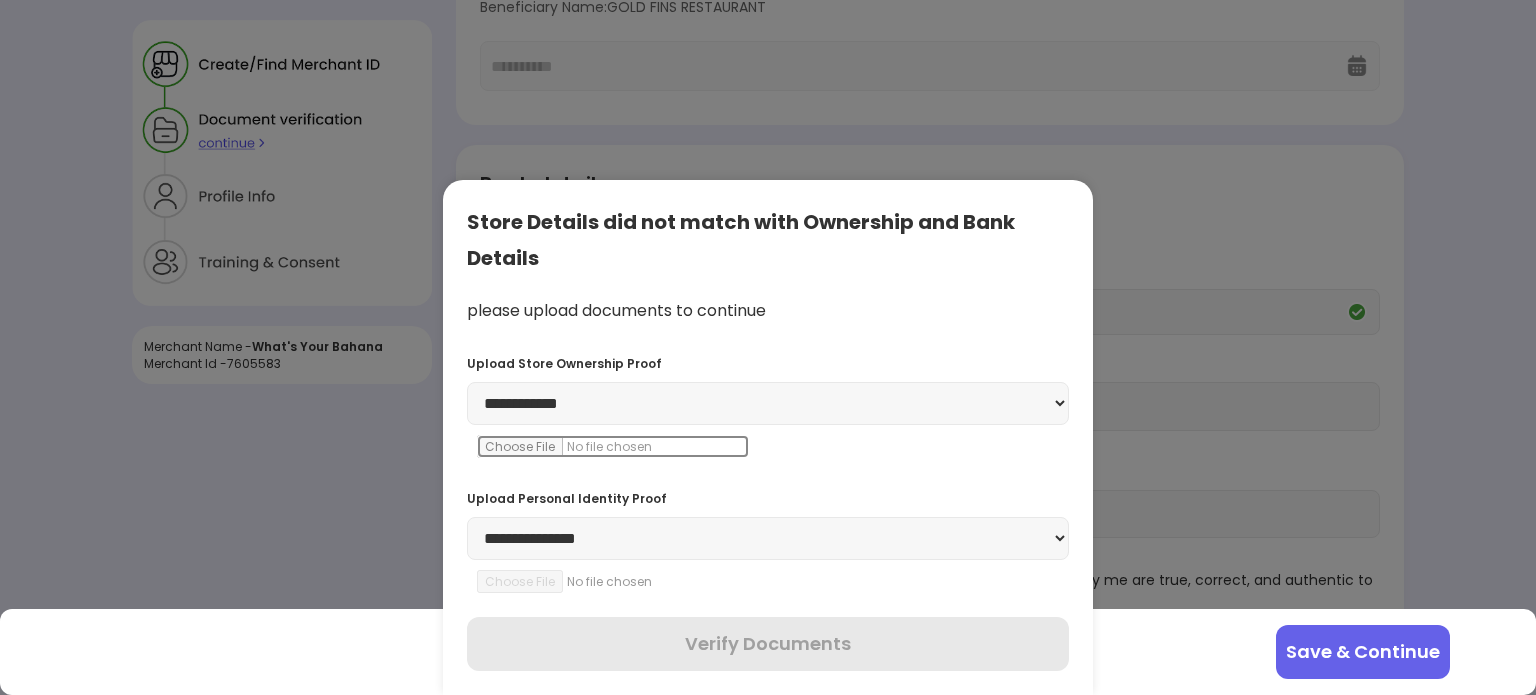 type on "**********" 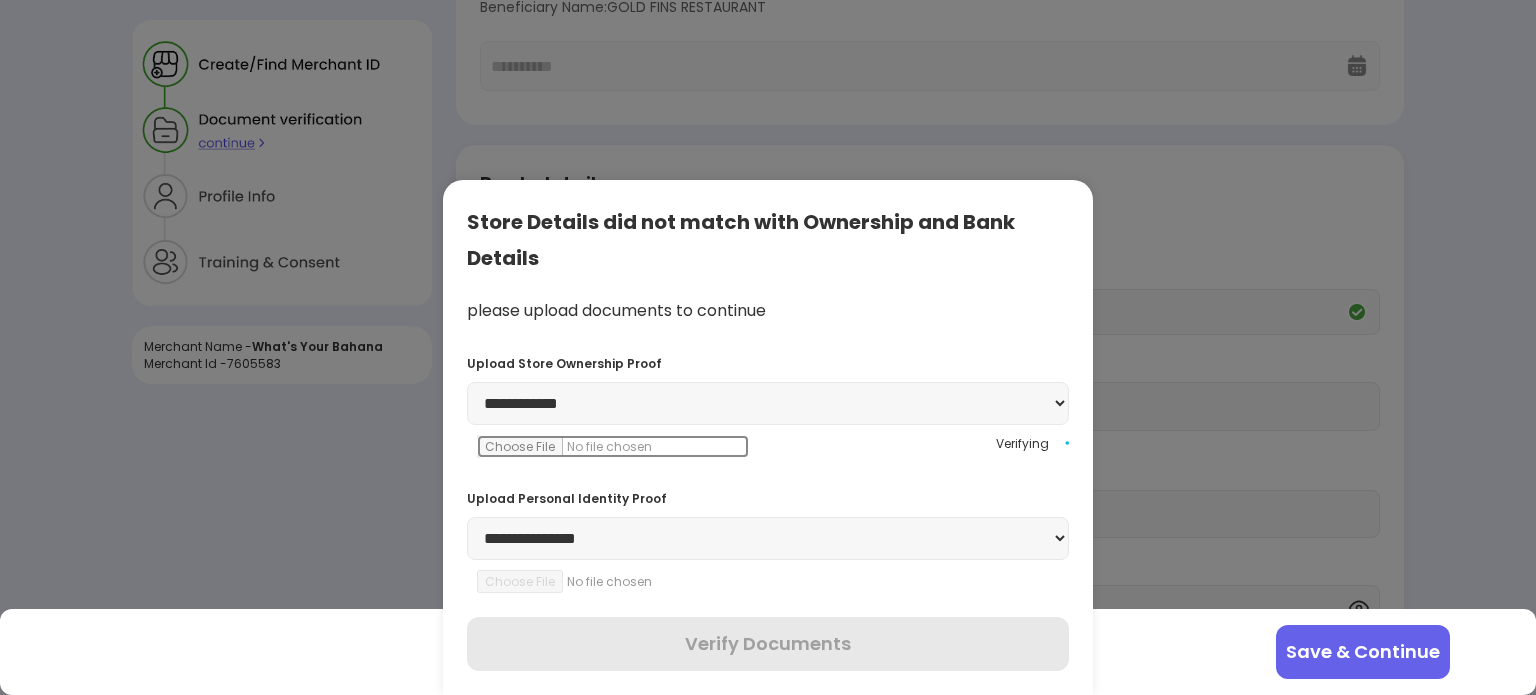 scroll, scrollTop: 420, scrollLeft: 0, axis: vertical 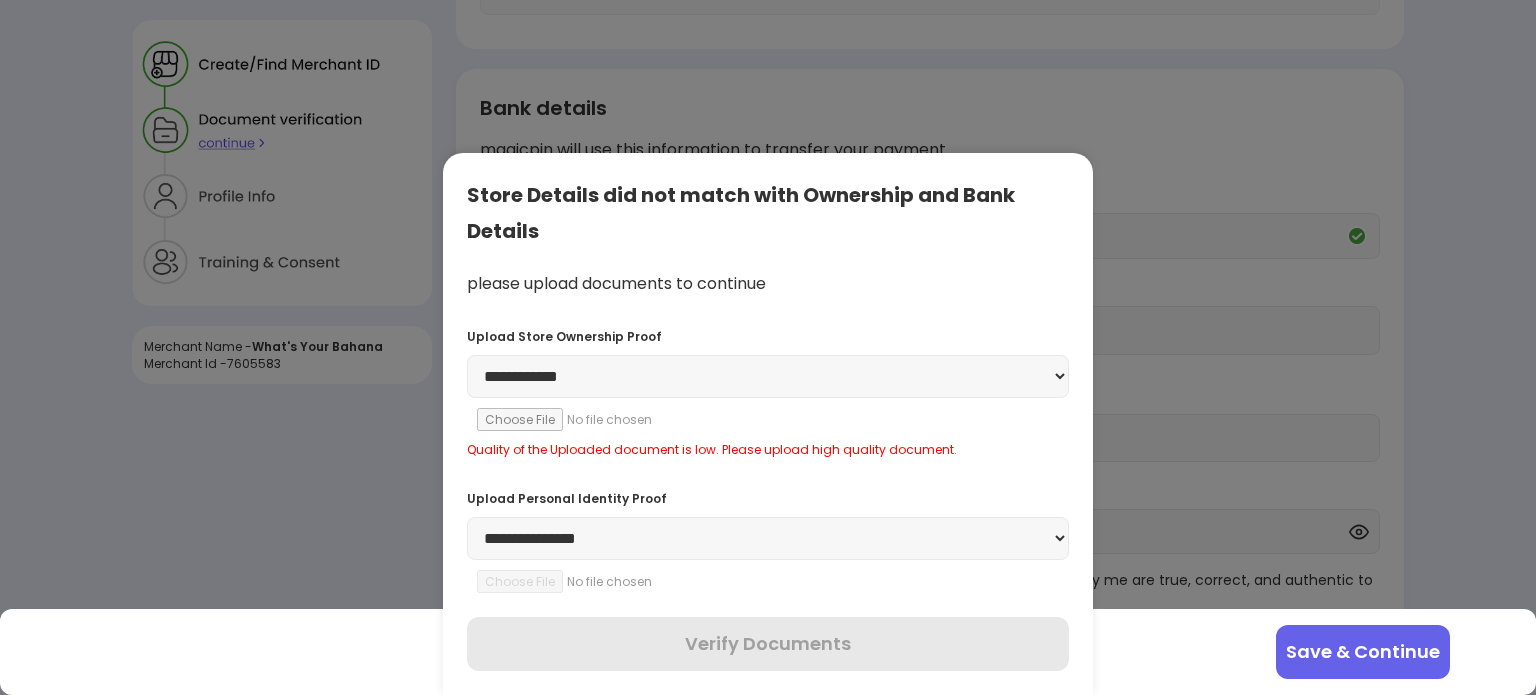 click on "**********" at bounding box center (768, 538) 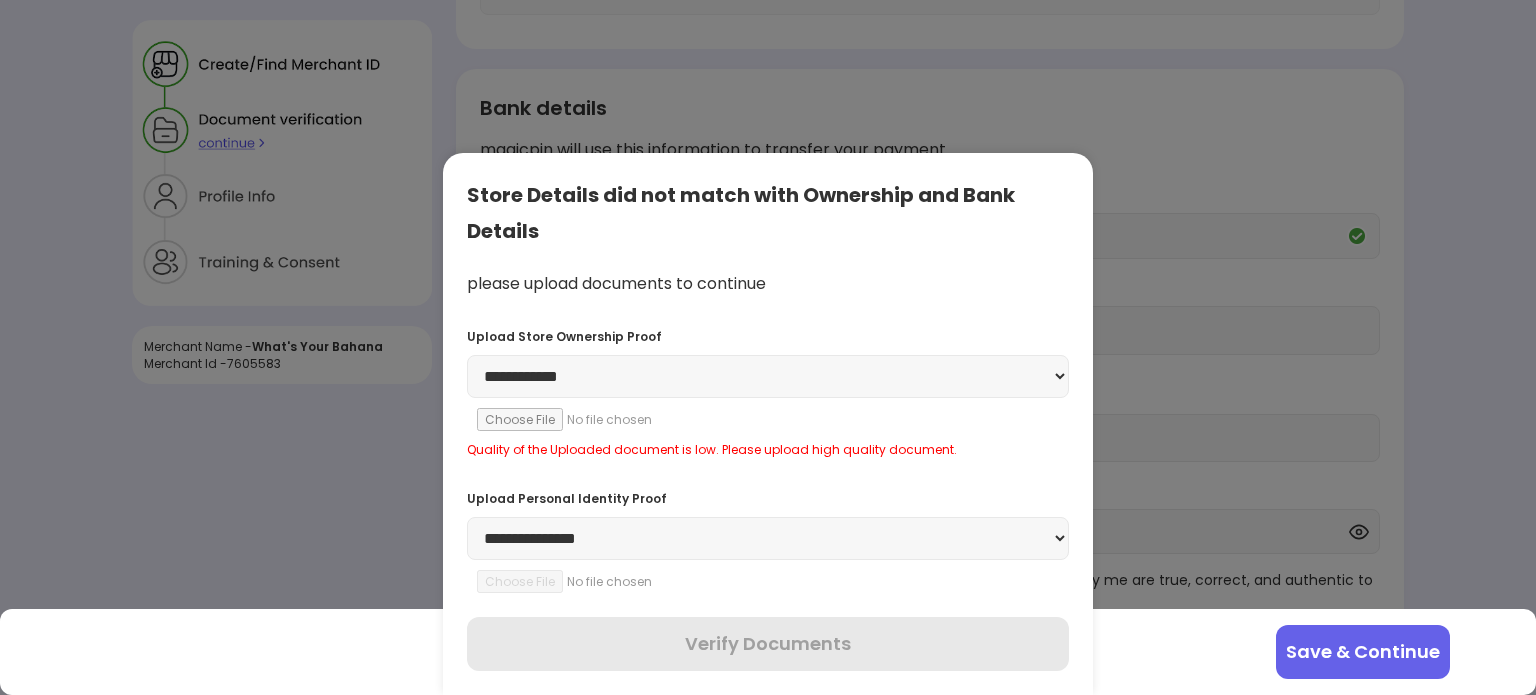 click on "**********" at bounding box center [768, 376] 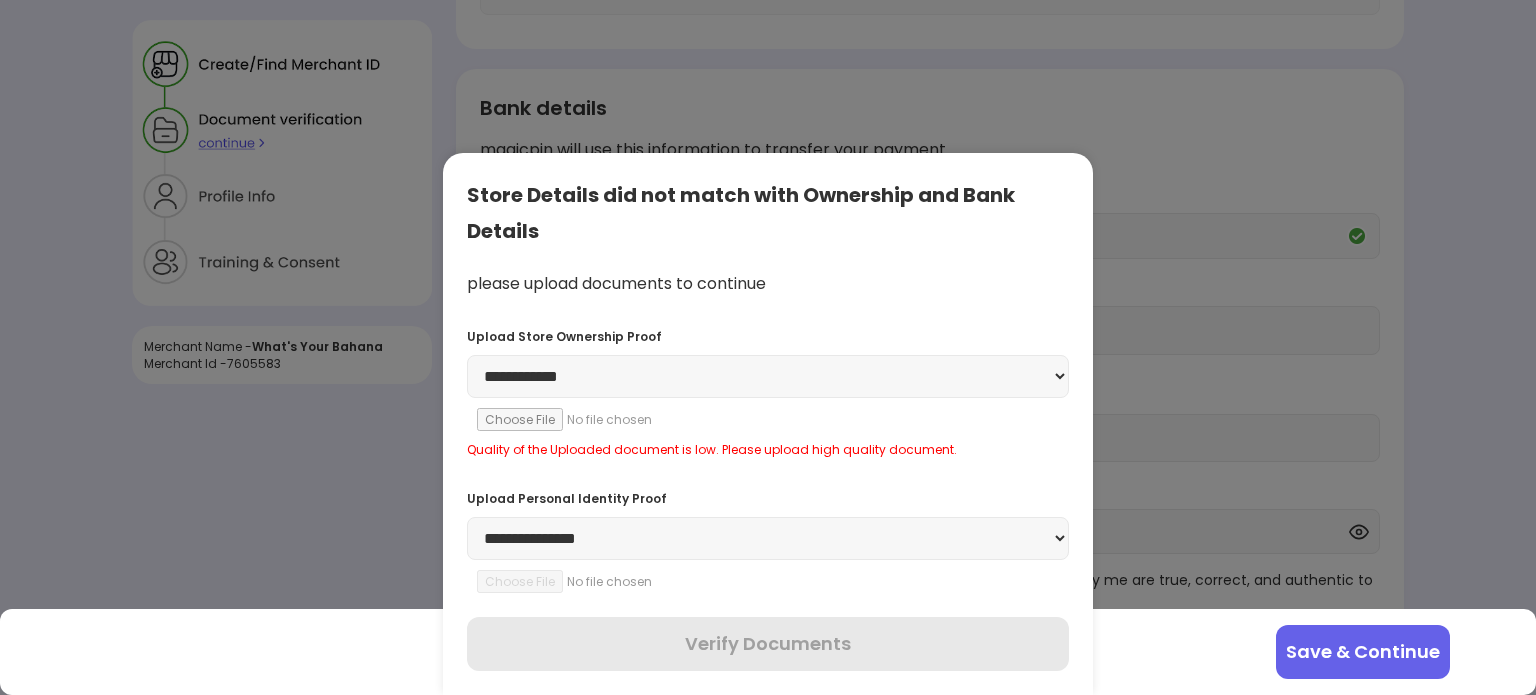 select on "**********" 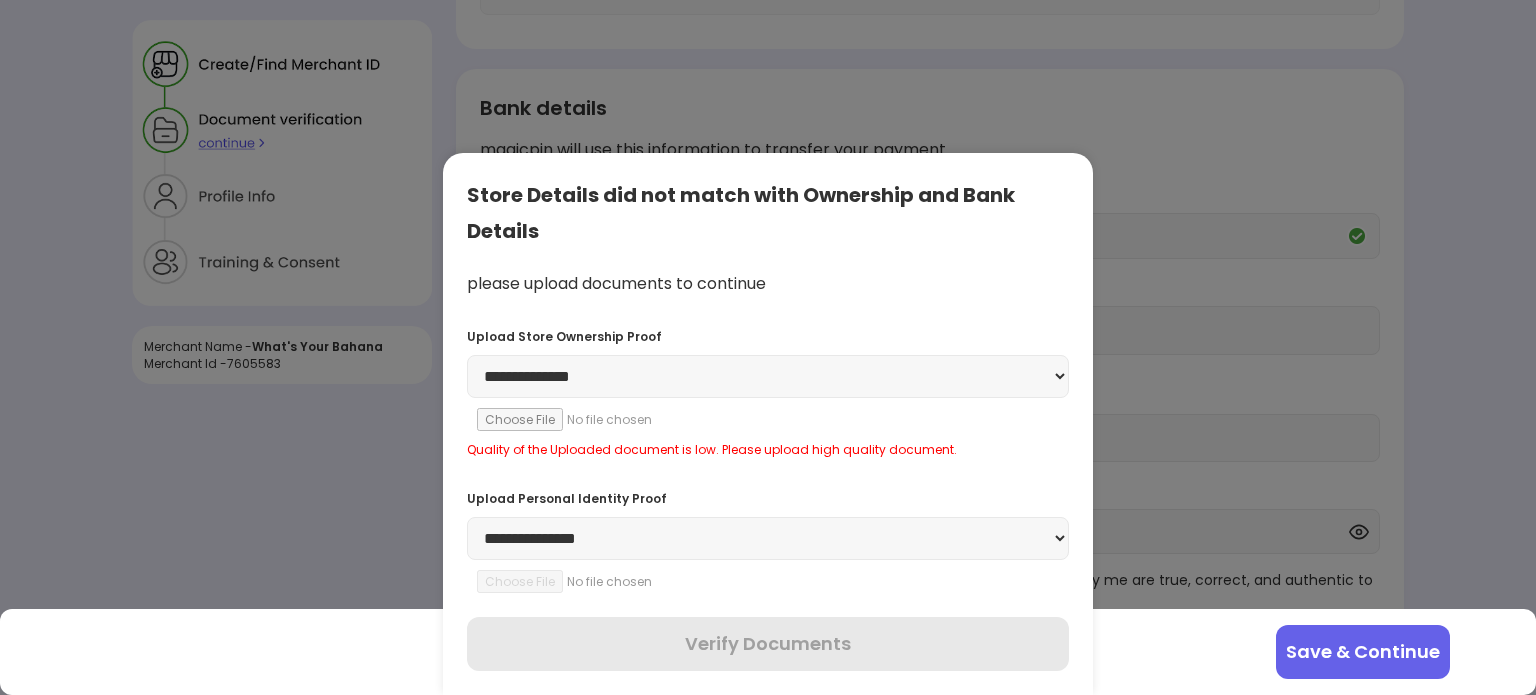 click on "**********" at bounding box center (768, 376) 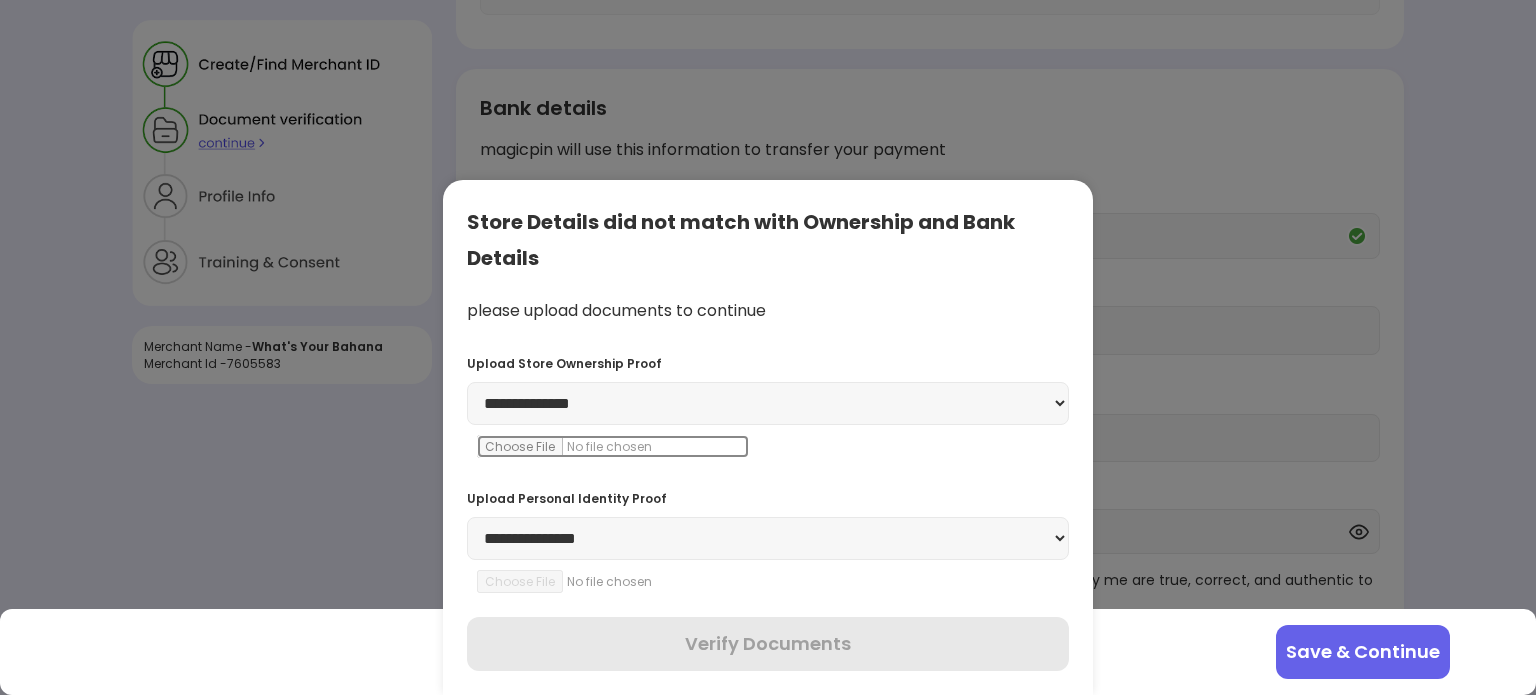 click at bounding box center (613, 446) 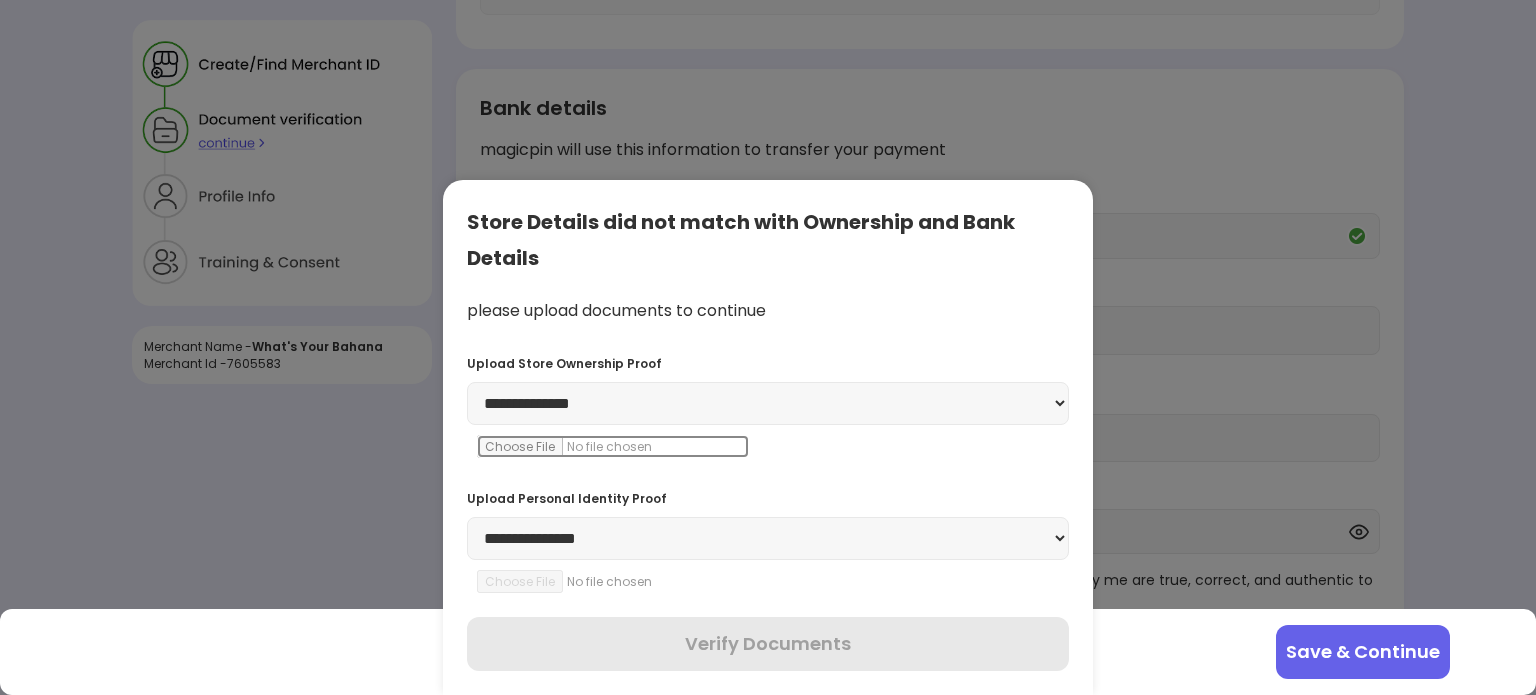 type on "**********" 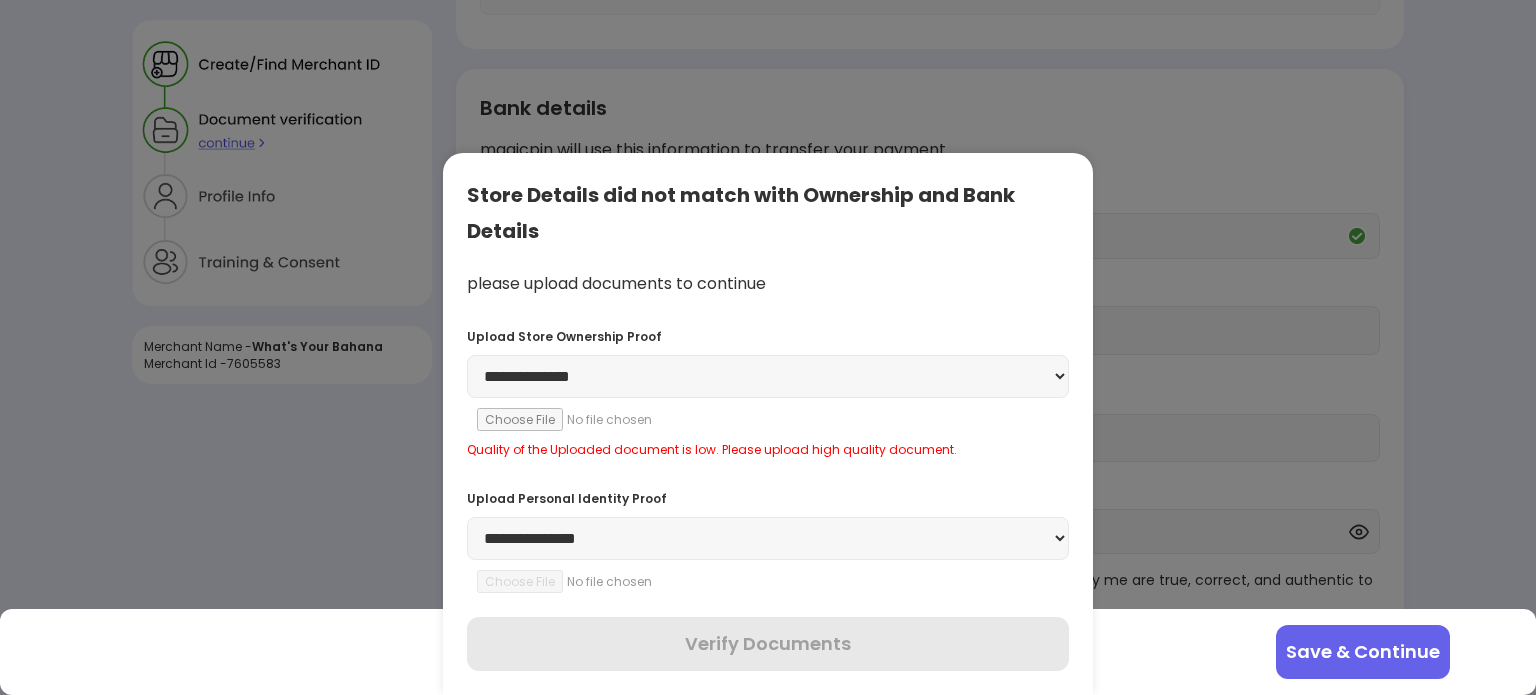click on "**********" at bounding box center [768, 538] 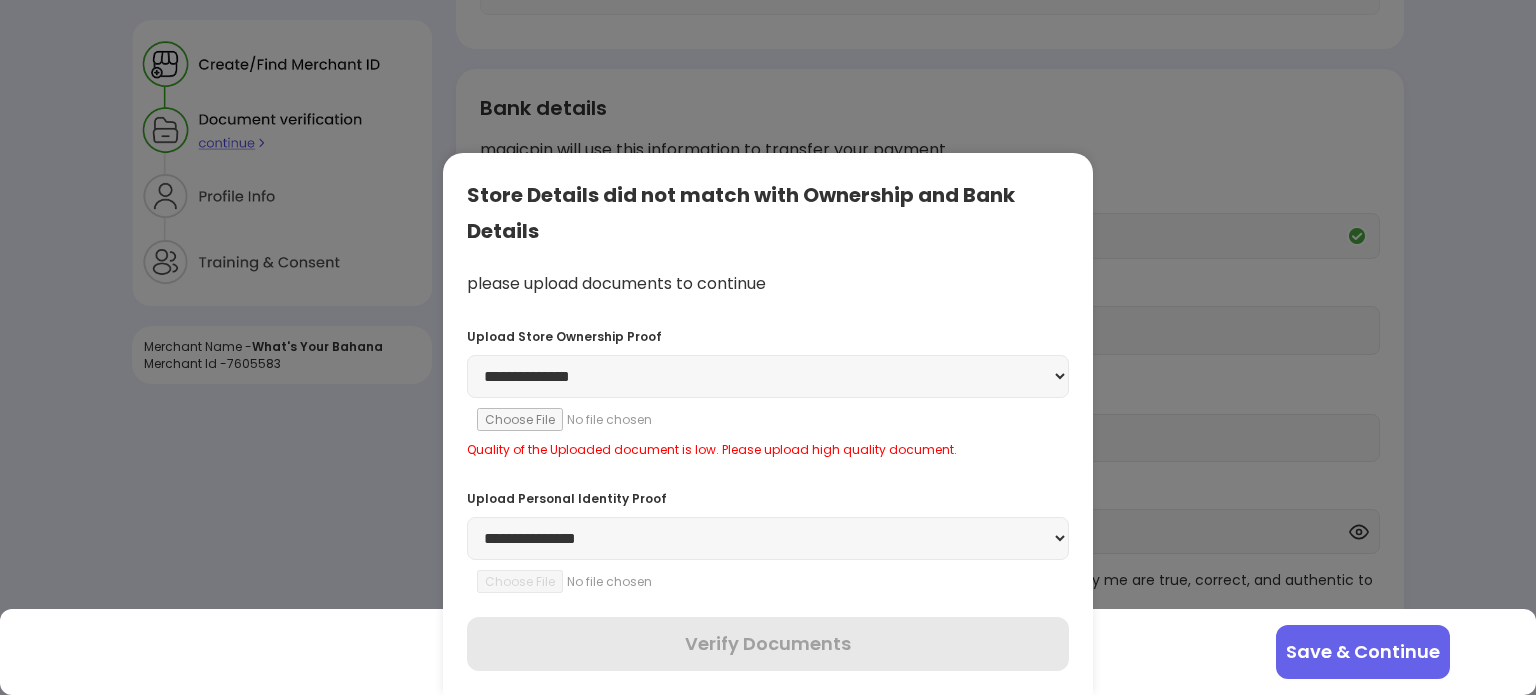 click on "**********" at bounding box center (768, 376) 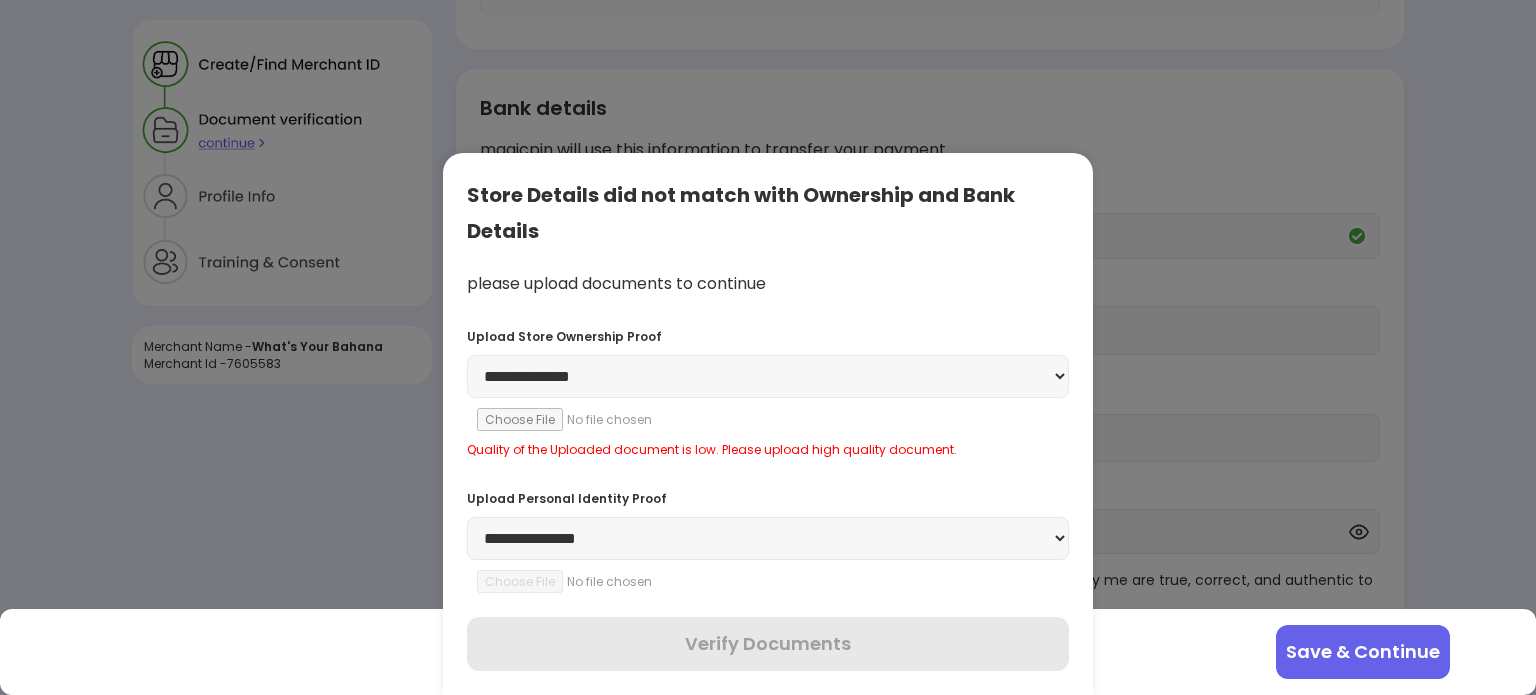 select on "**********" 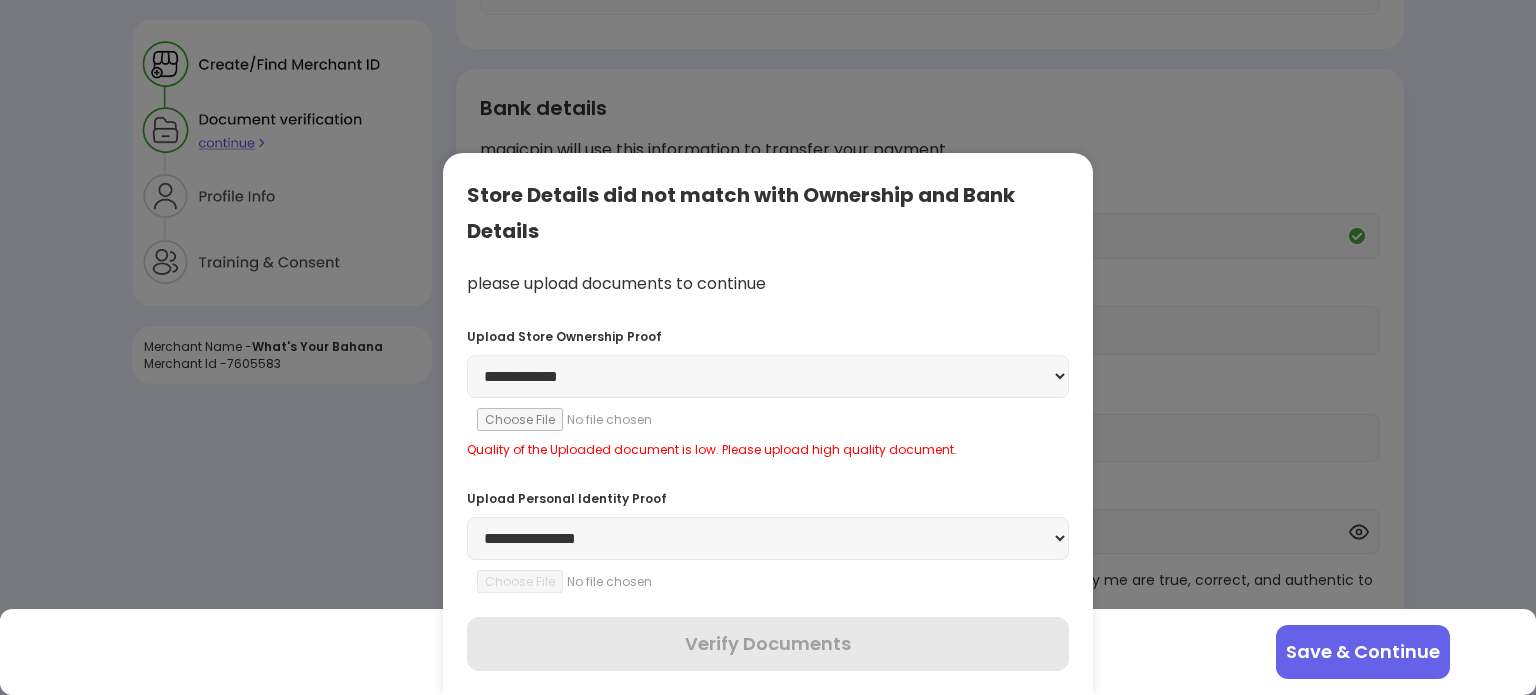 click on "**********" at bounding box center [768, 376] 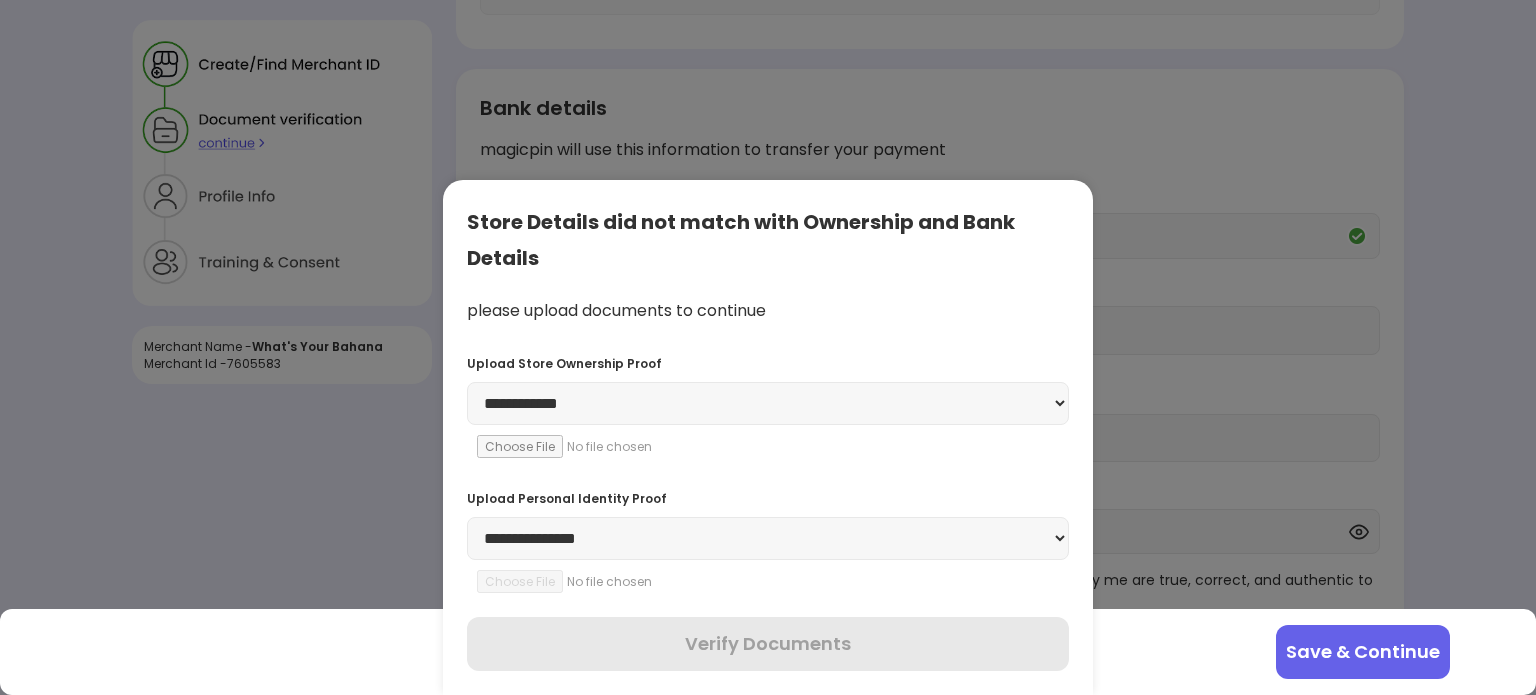 click on "**********" at bounding box center (768, 538) 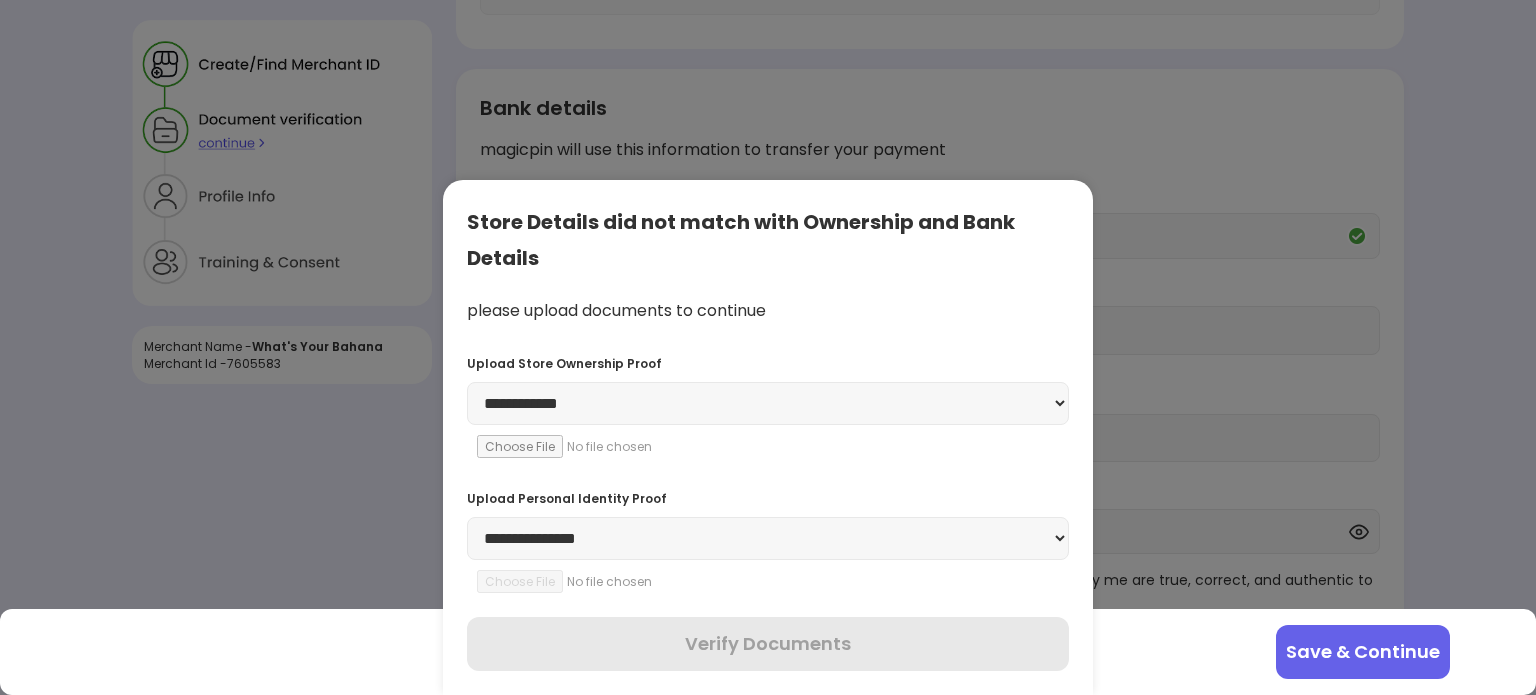 select on "********" 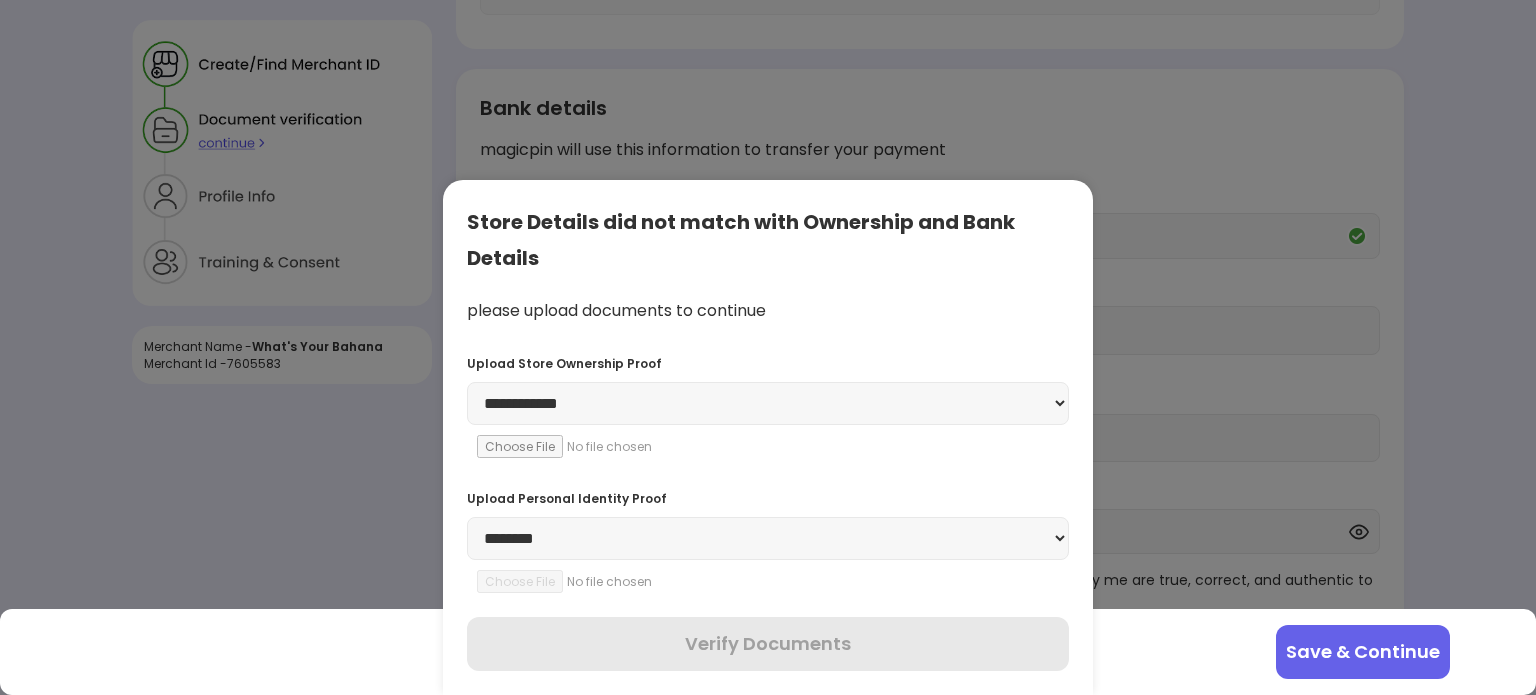 click on "**********" at bounding box center (768, 538) 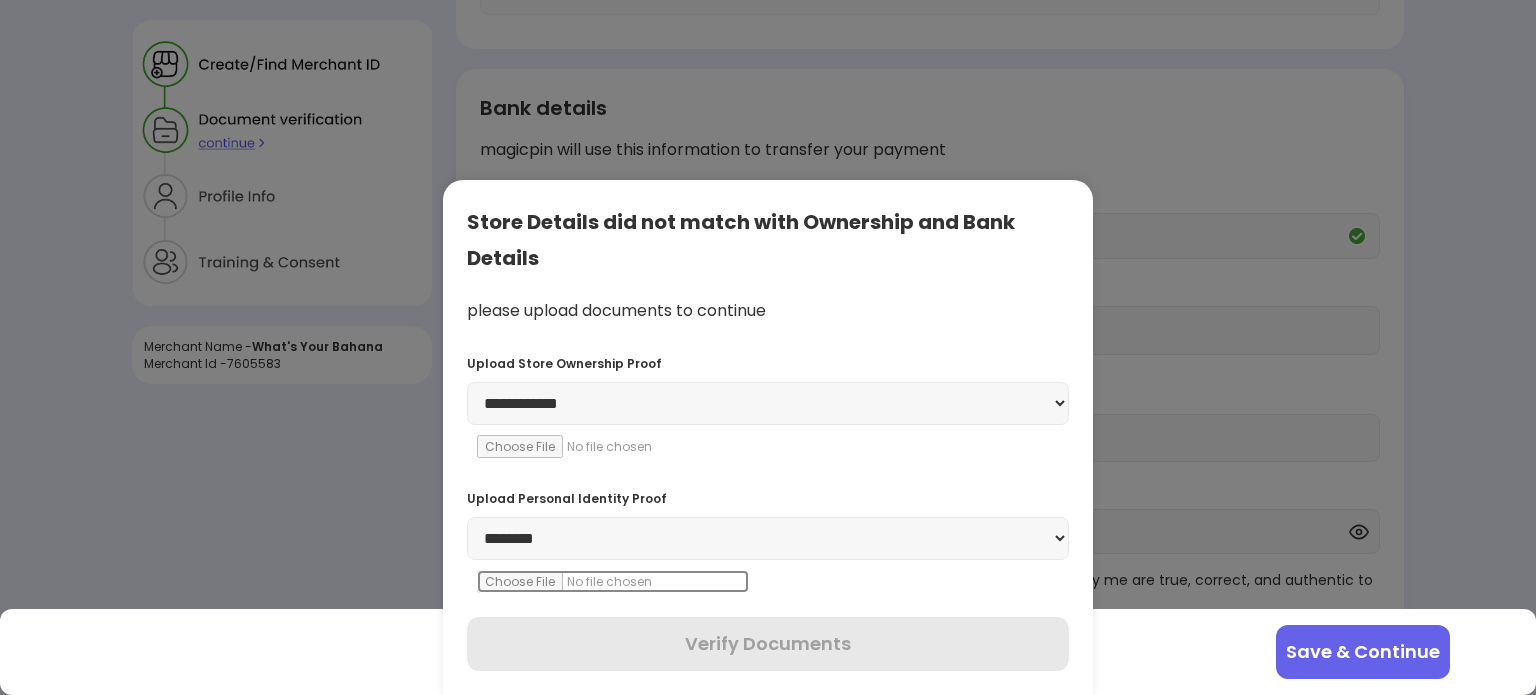 click at bounding box center (613, 581) 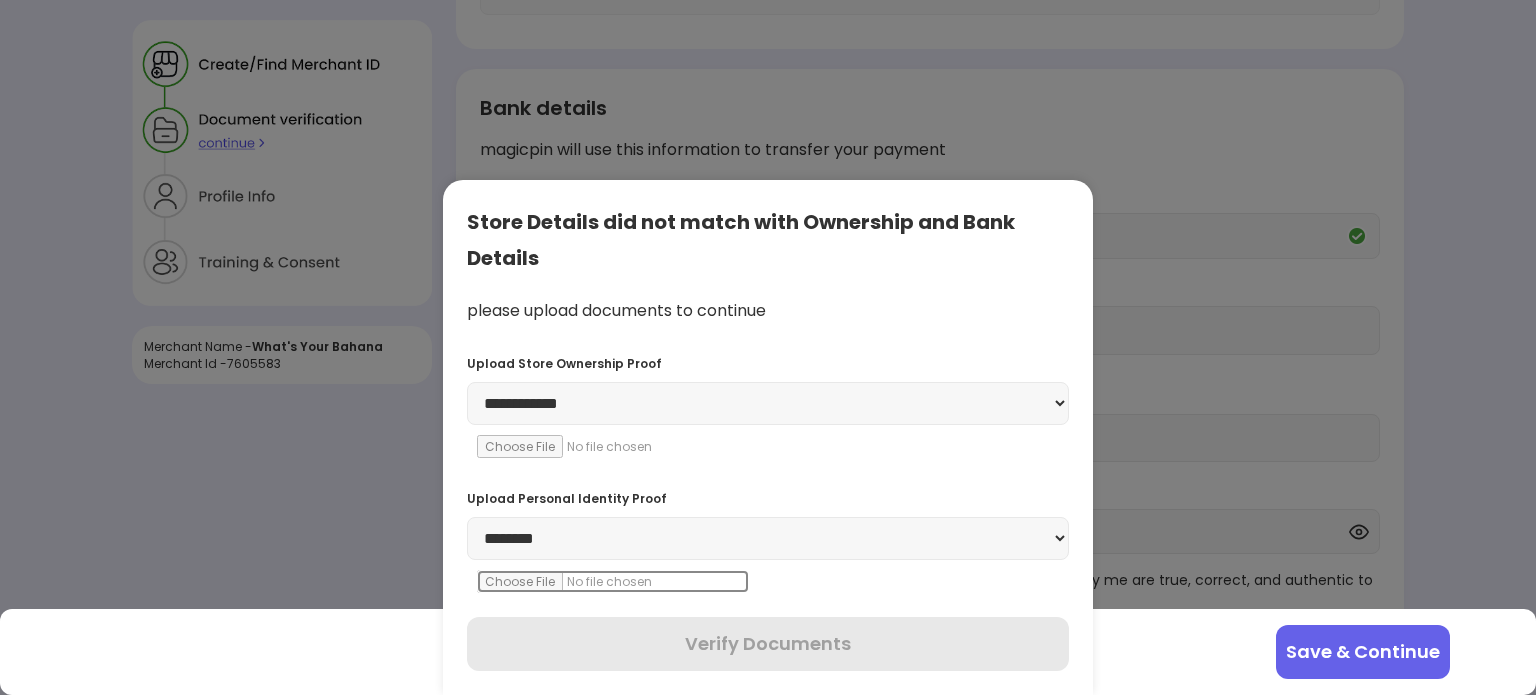 type on "**********" 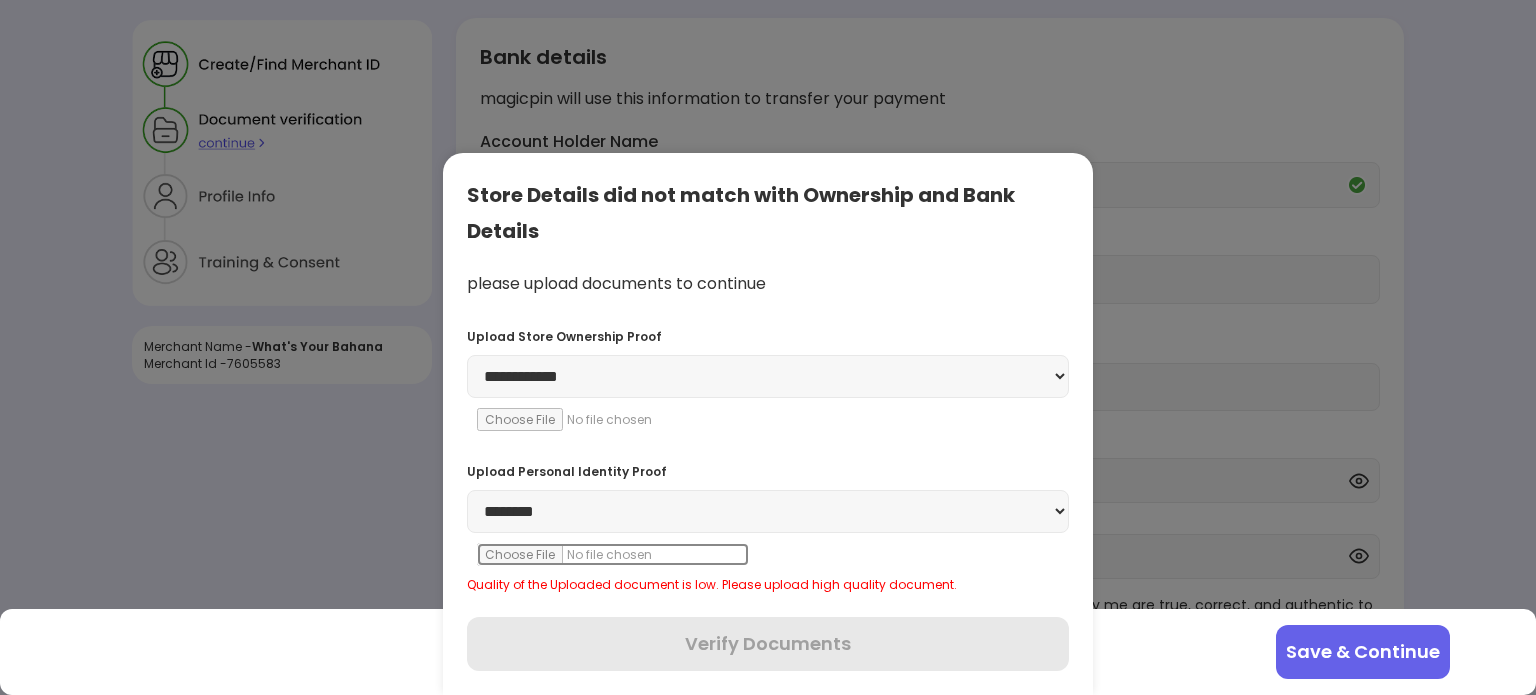 scroll, scrollTop: 495, scrollLeft: 0, axis: vertical 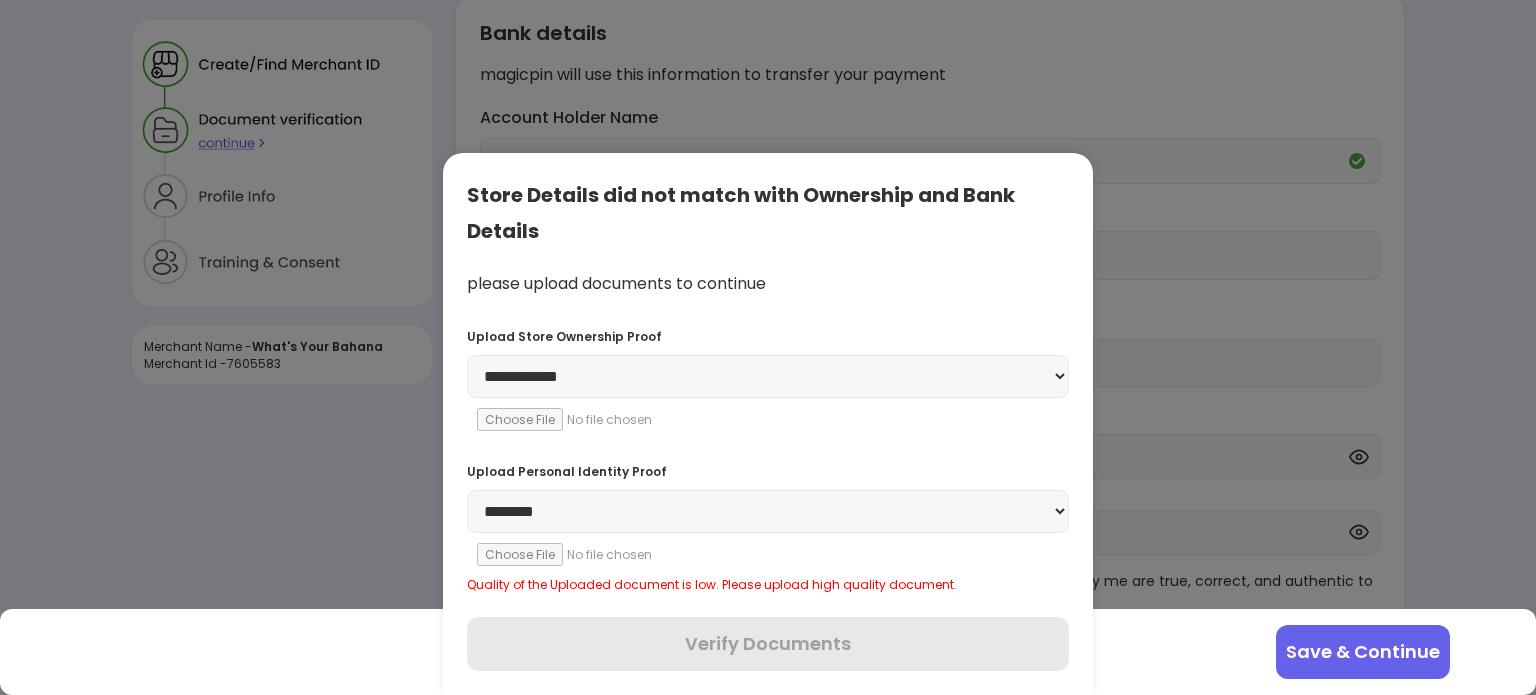 click on "Save & Continue" at bounding box center (1363, 652) 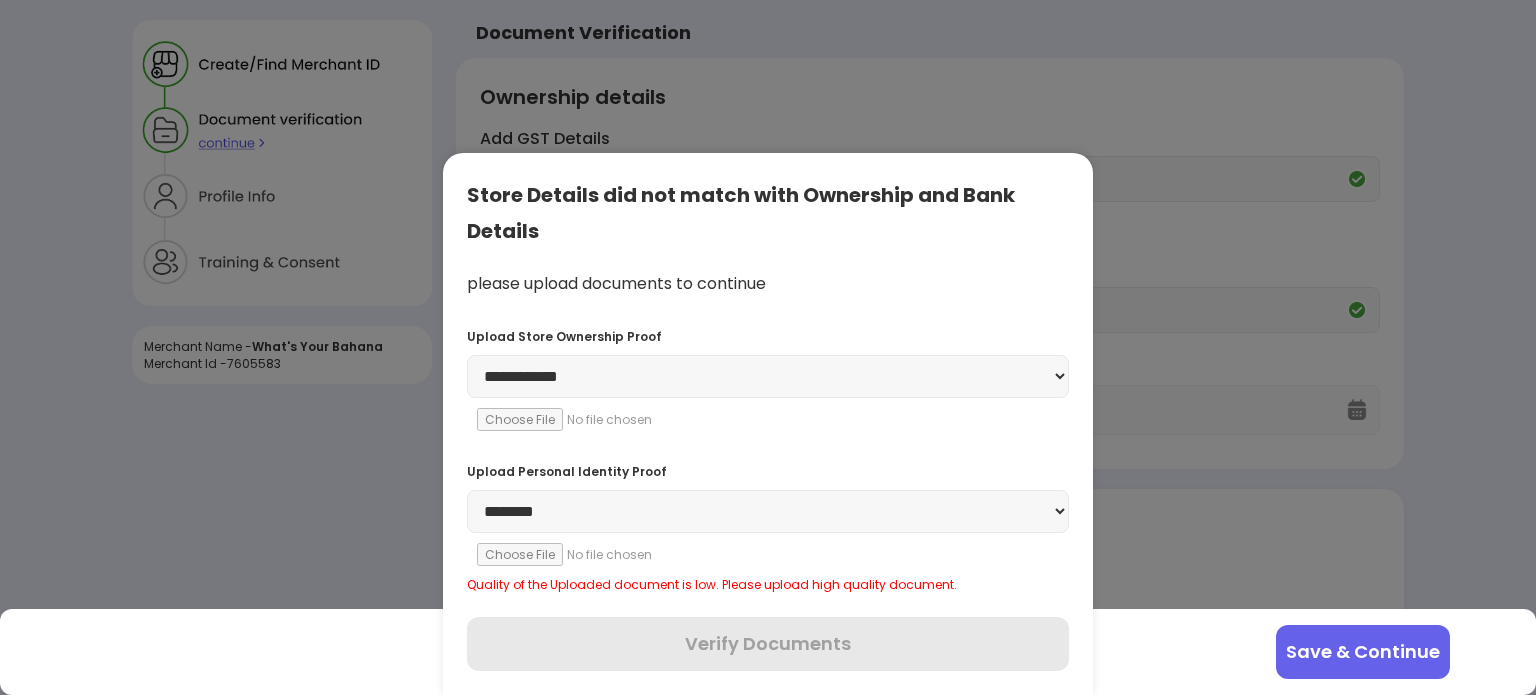 scroll, scrollTop: 495, scrollLeft: 0, axis: vertical 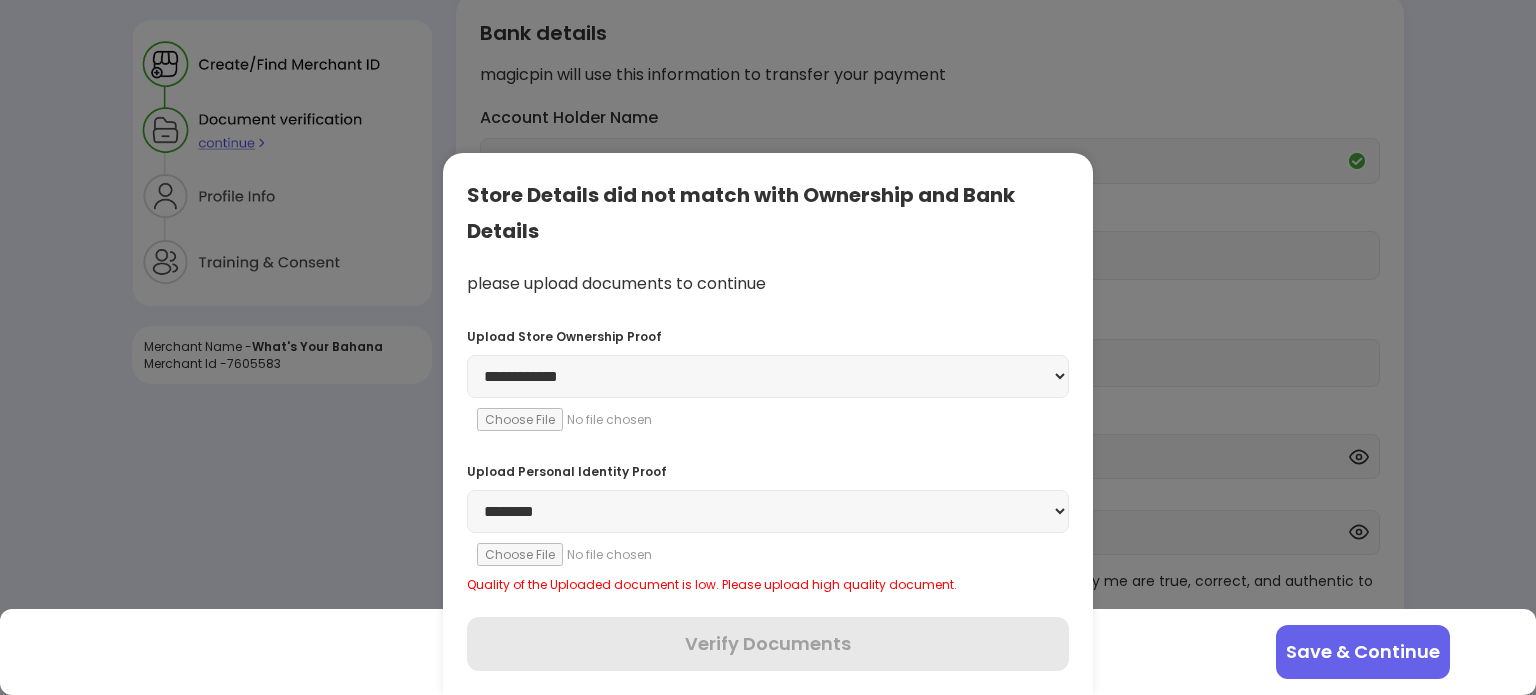 click at bounding box center [768, 347] 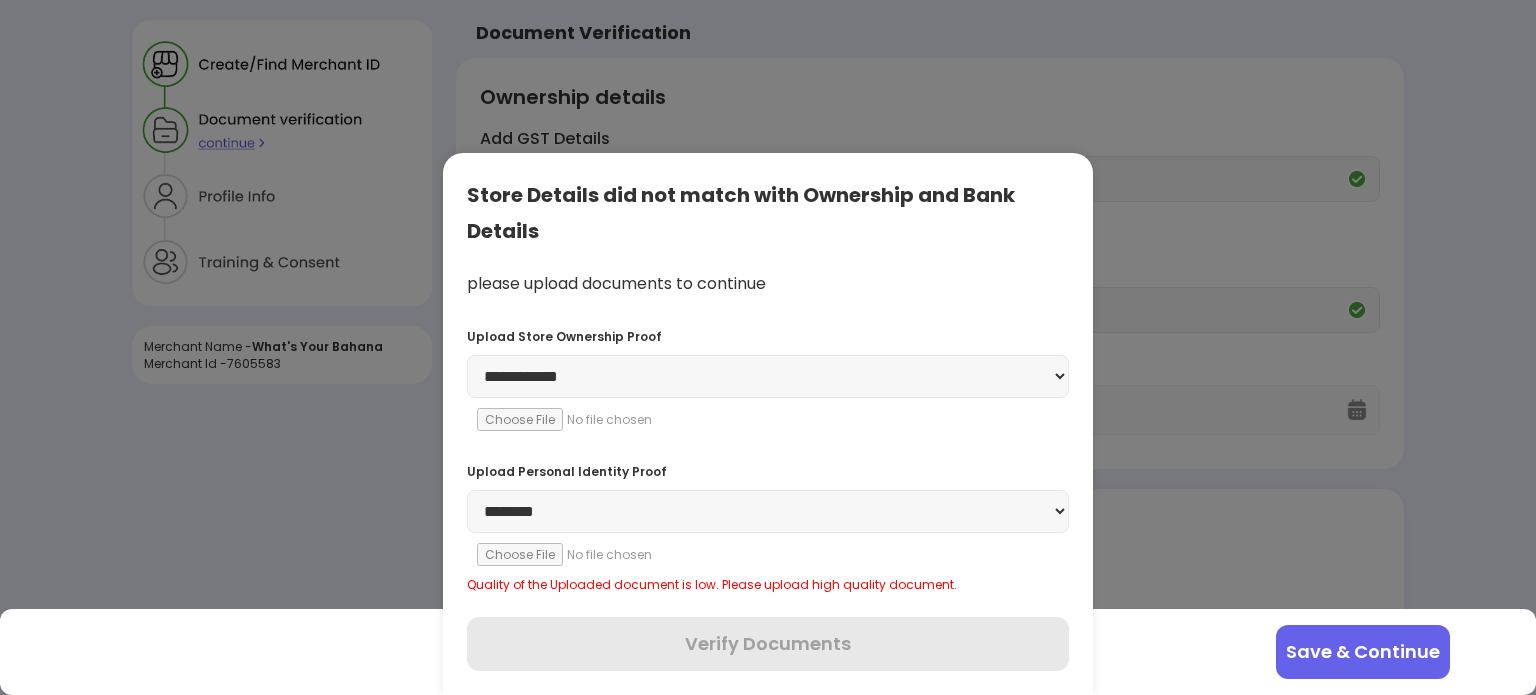 scroll, scrollTop: 495, scrollLeft: 0, axis: vertical 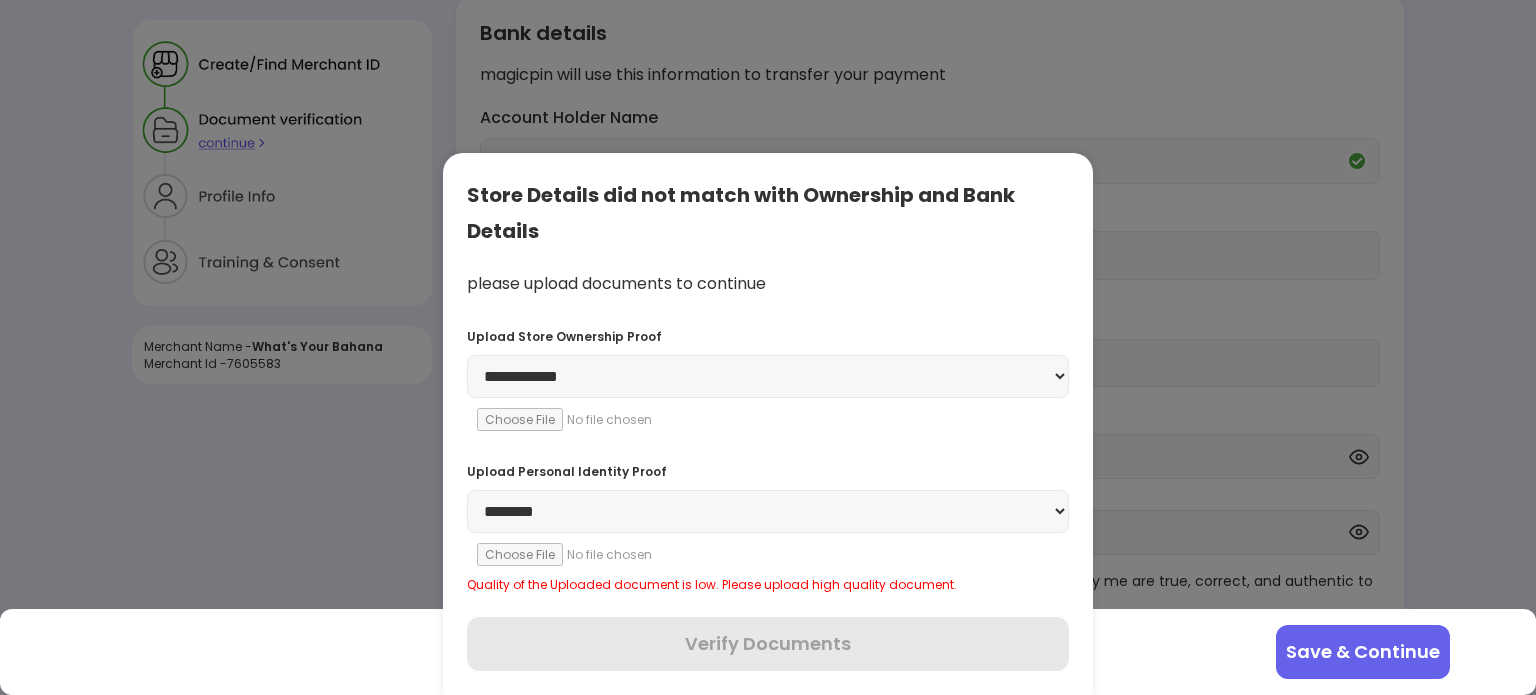 click on "**********" at bounding box center (768, 376) 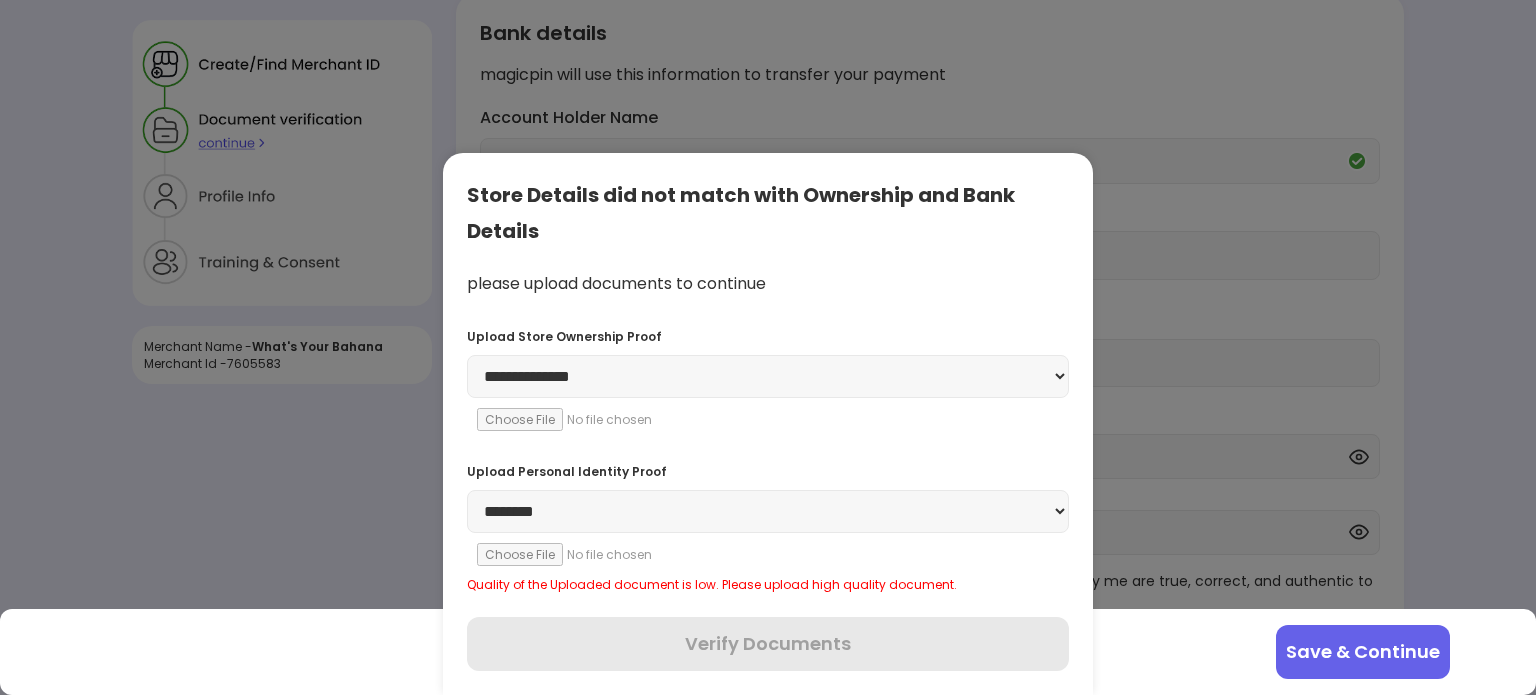 click on "**********" at bounding box center (768, 376) 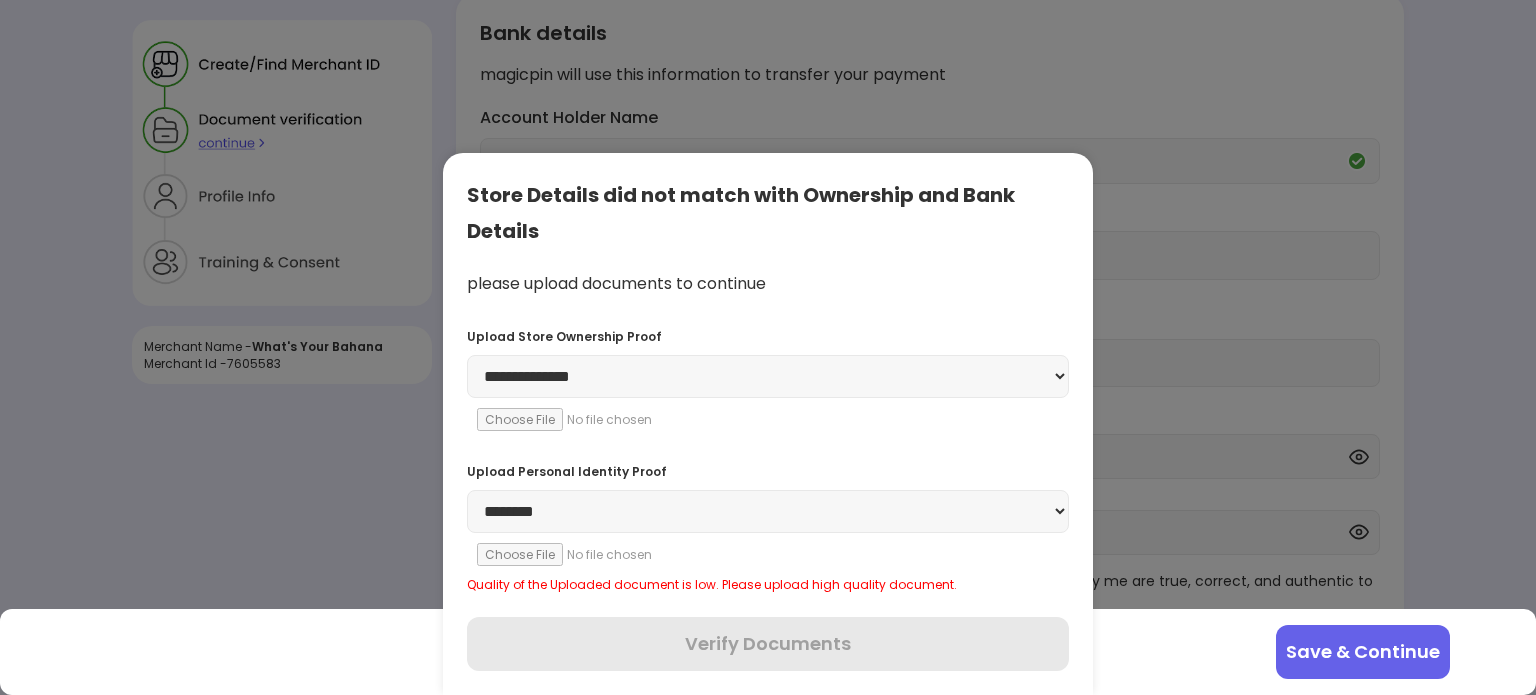 select on "**********" 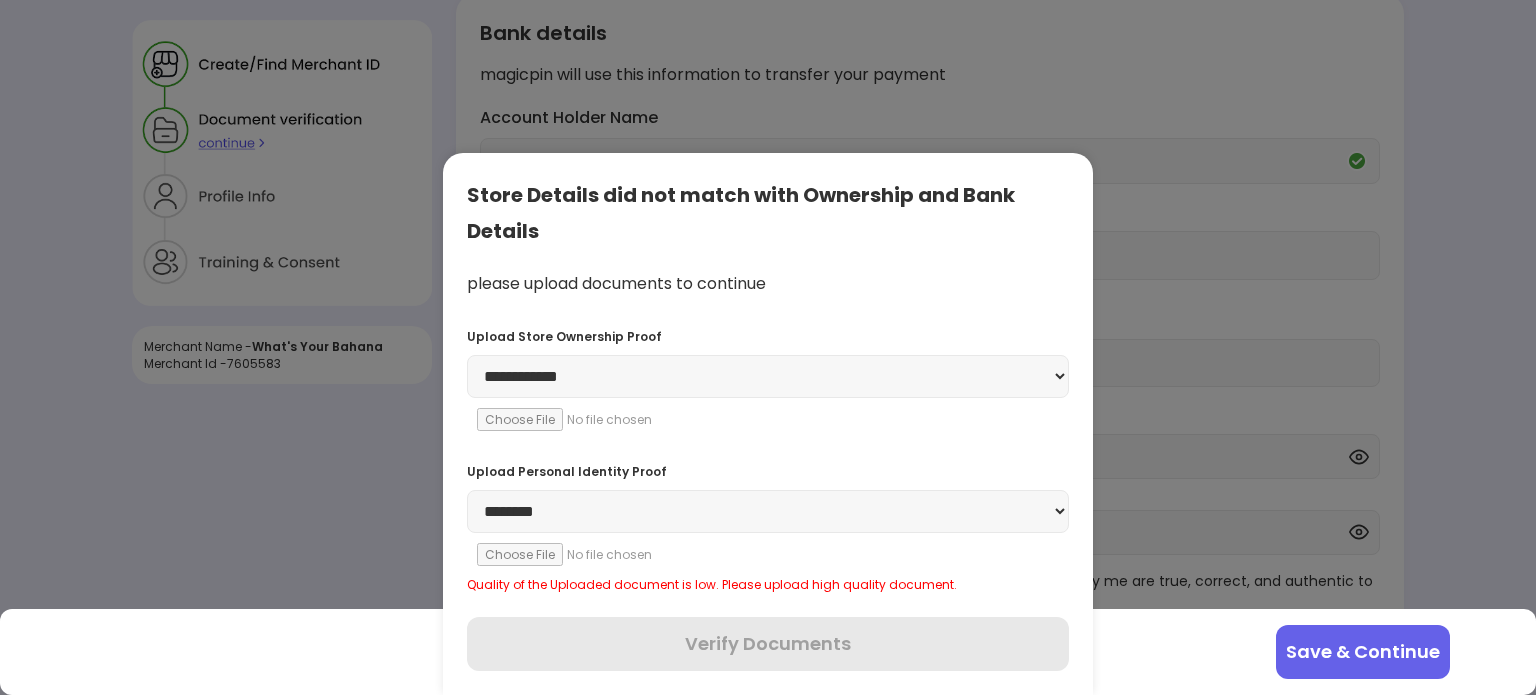 click on "**********" at bounding box center [768, 376] 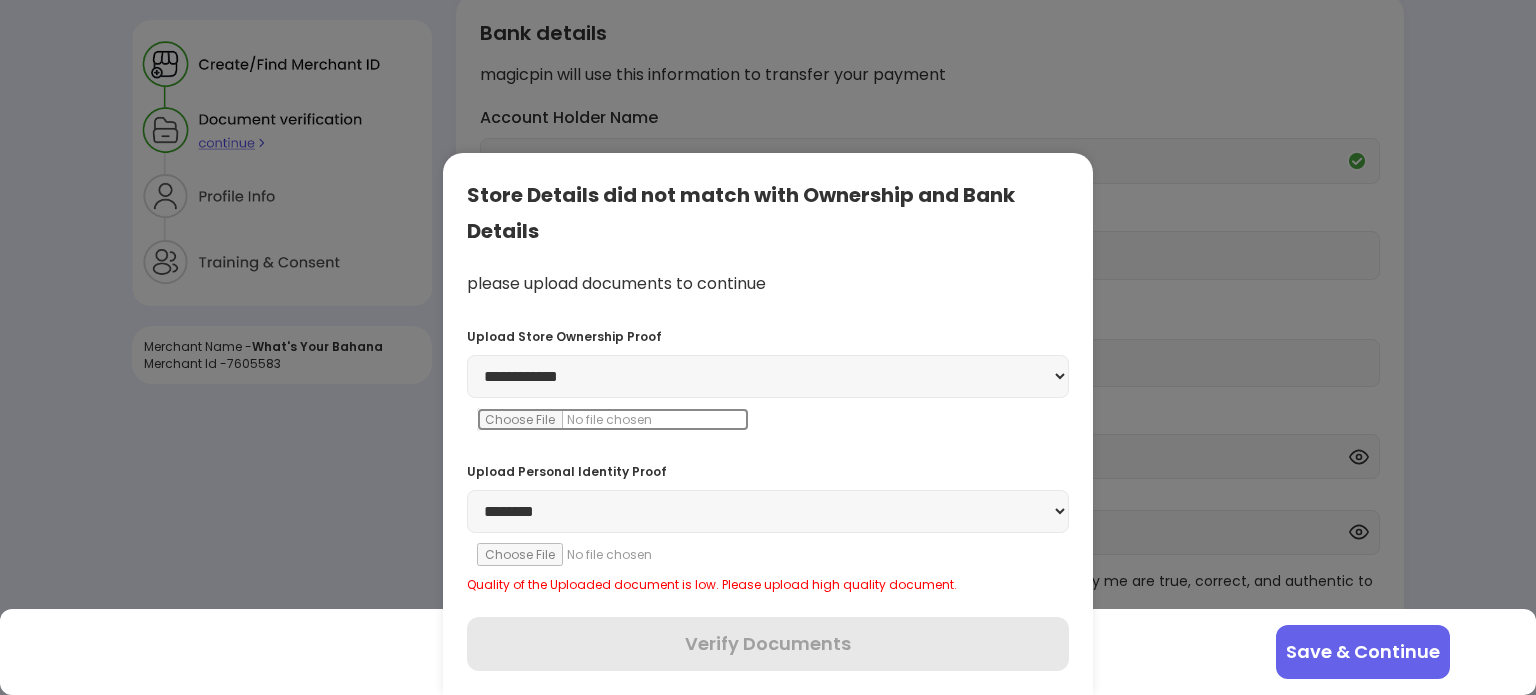 click at bounding box center (613, 419) 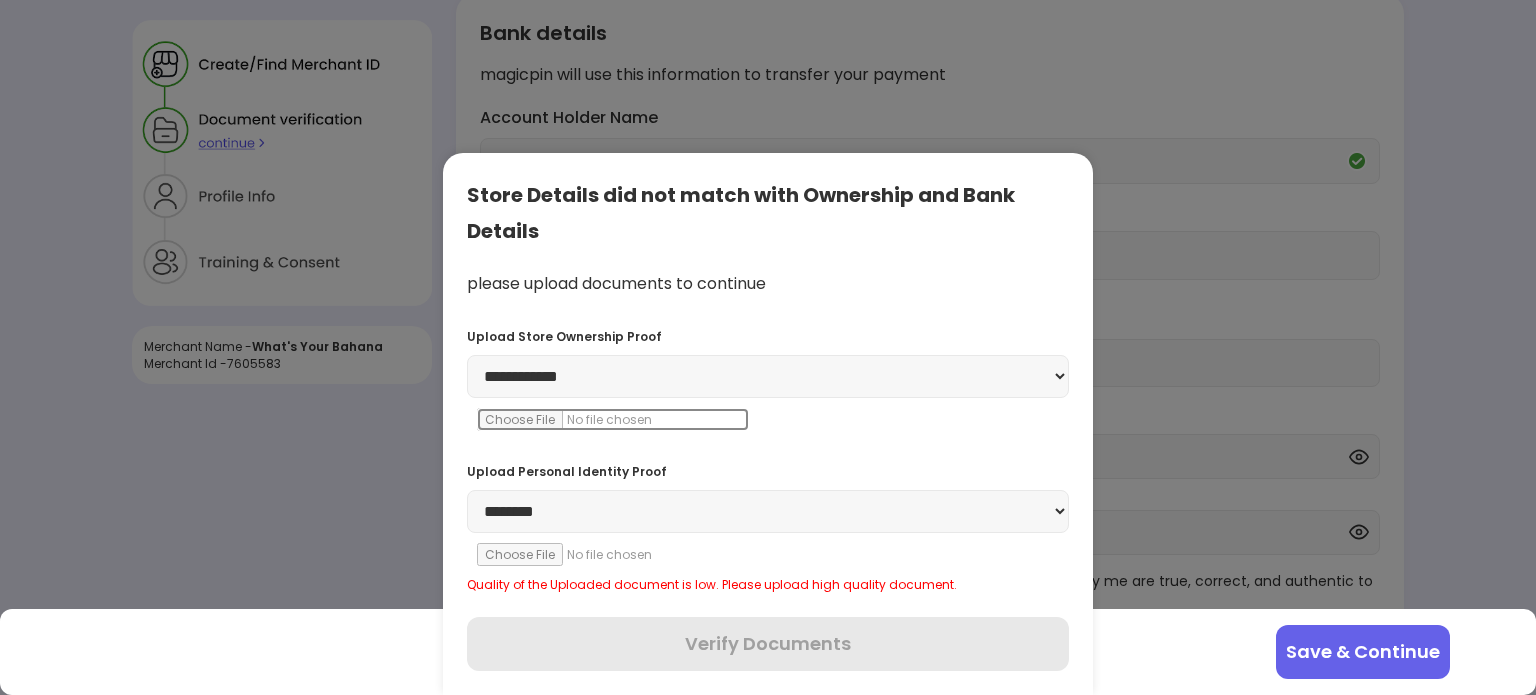 type on "**********" 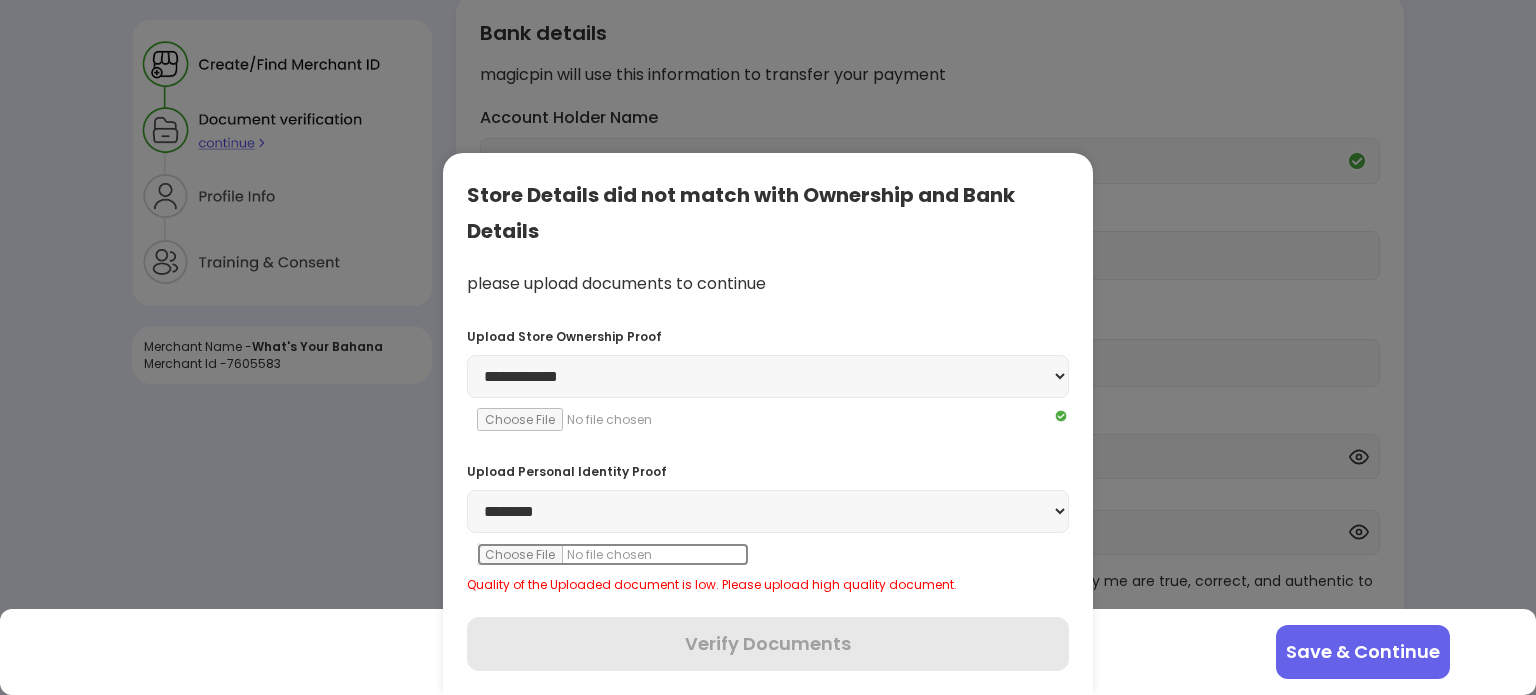 click at bounding box center [613, 554] 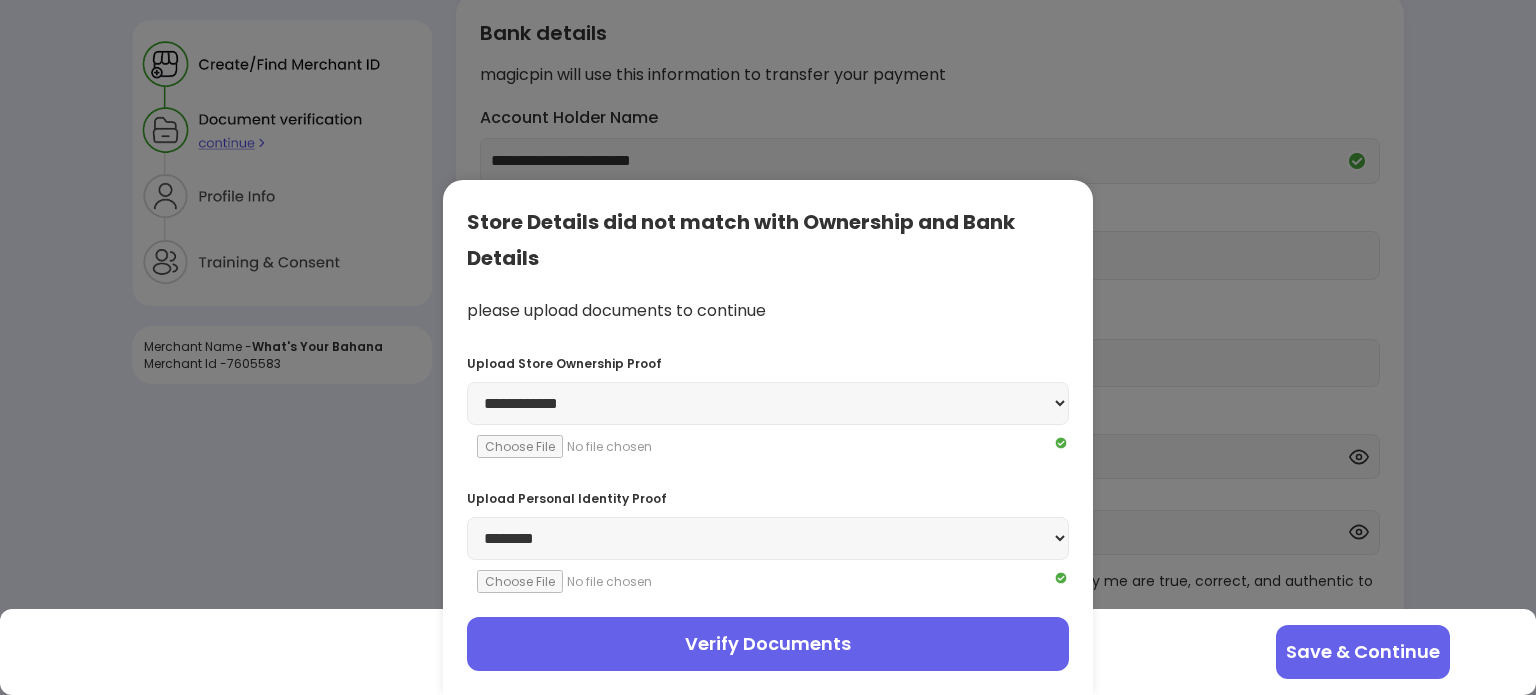 click on "Verify Documents" at bounding box center (768, 644) 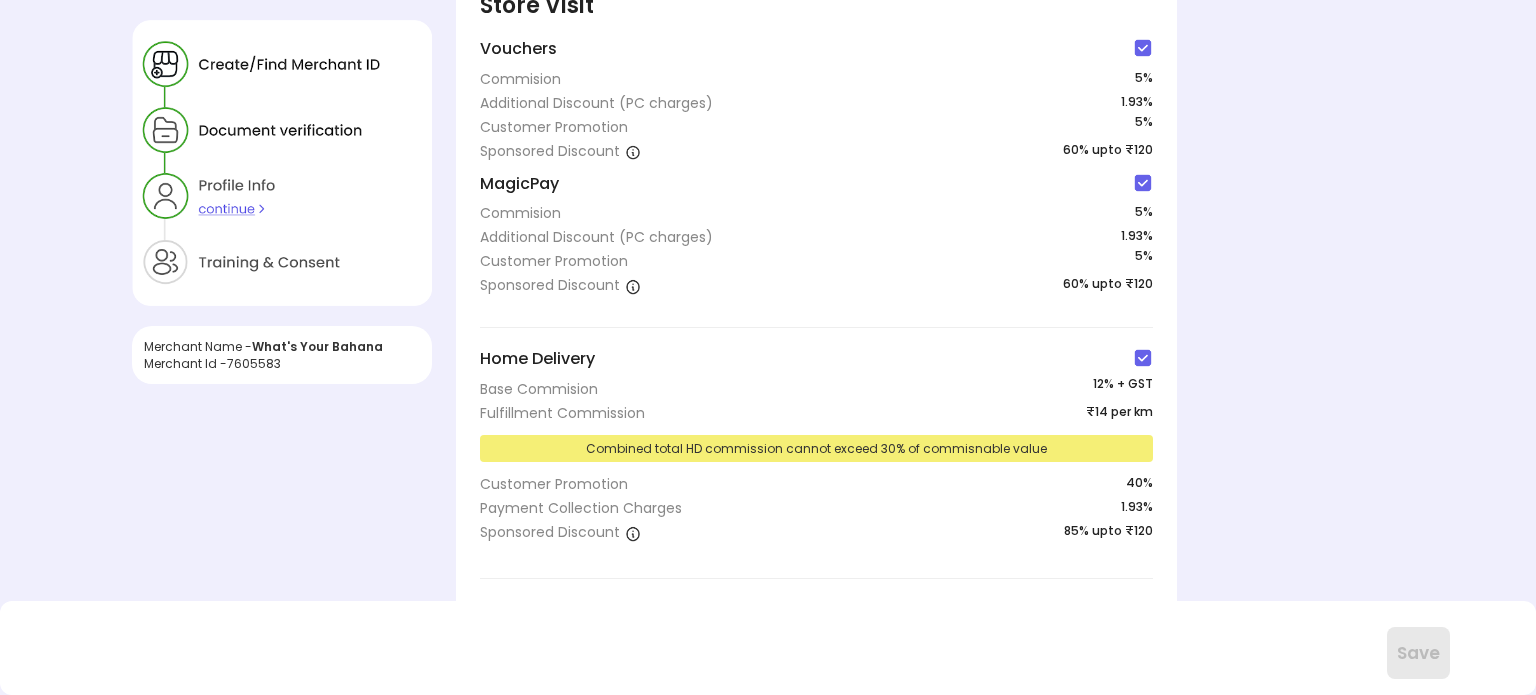 scroll, scrollTop: 300, scrollLeft: 0, axis: vertical 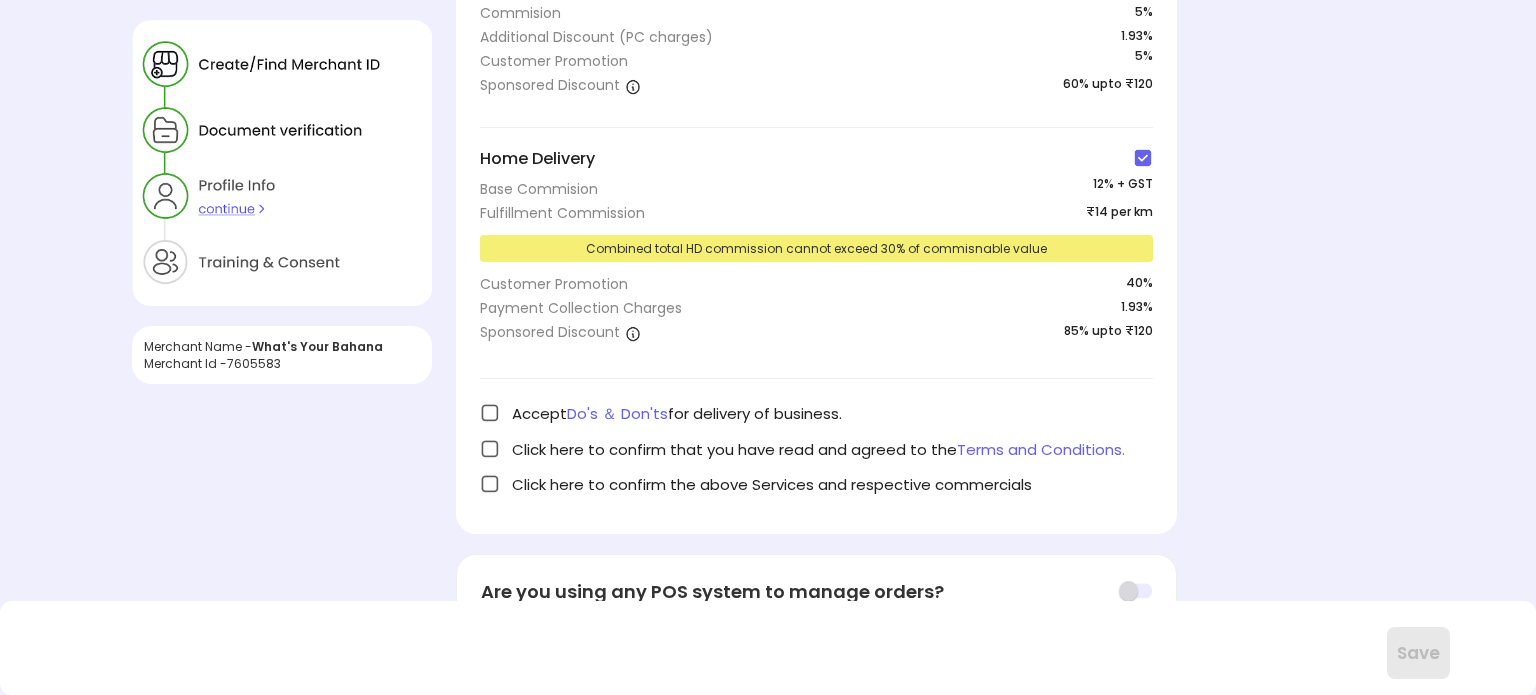 click at bounding box center (490, 413) 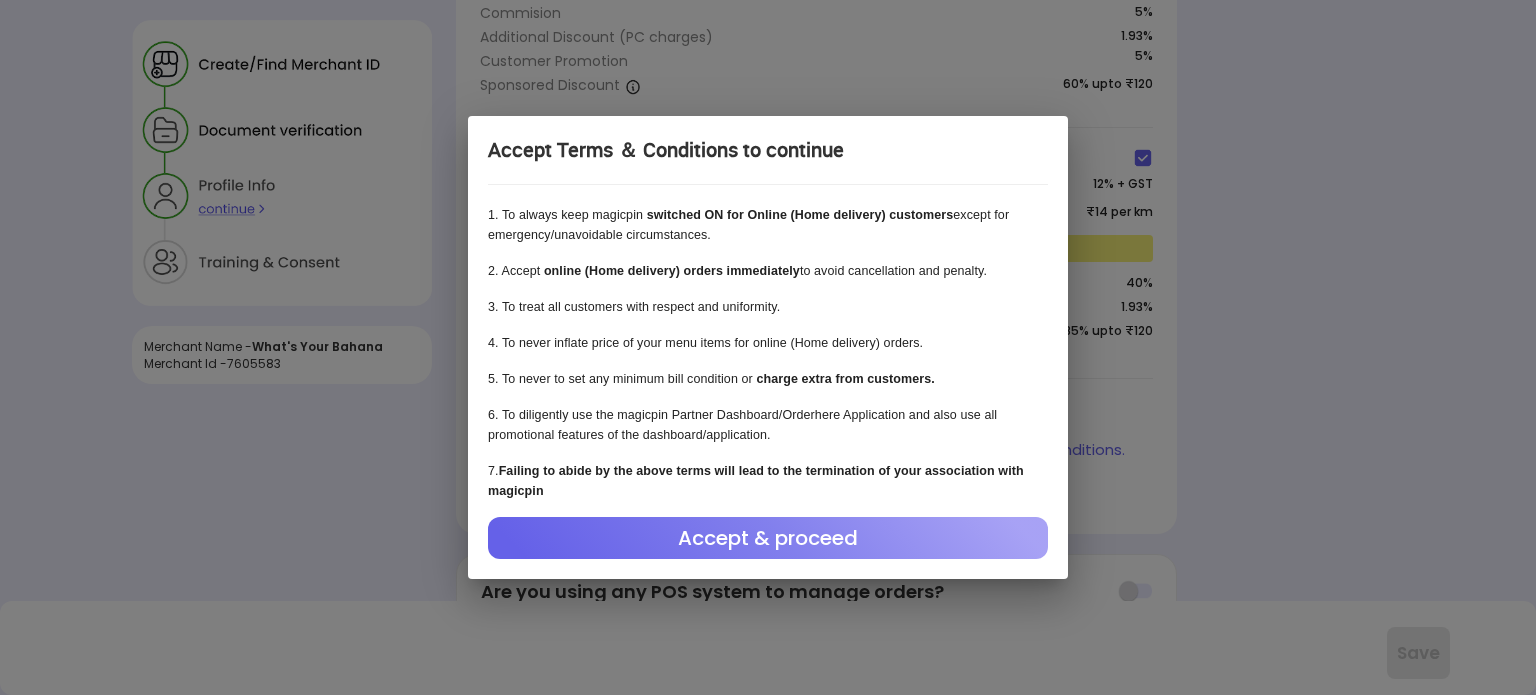 click on "Accept Terms ＆ Conditions to continue 1 . To always keep magicpin switched ON for Online (Home delivery) customers except for emergency/unavoidable circumstances. 2 . Accept online (Home delivery) orders immediately to avoid cancellation and penalty. 3 . To treat all customers with respect and uniformity. 4 . To never inflate price of your menu items for online (Home delivery) orders. 5 . To never to set any minimum bill condition or charge extra from customers. 6 . To diligently use the magicpin Partner Dashboard/Orderhere Application and also use all promotional features of the dashboard/application. 7 . Failing to abide by the above terms will lead to the termination of your association with magicpin Accept ＆ proceed" at bounding box center [768, 347] 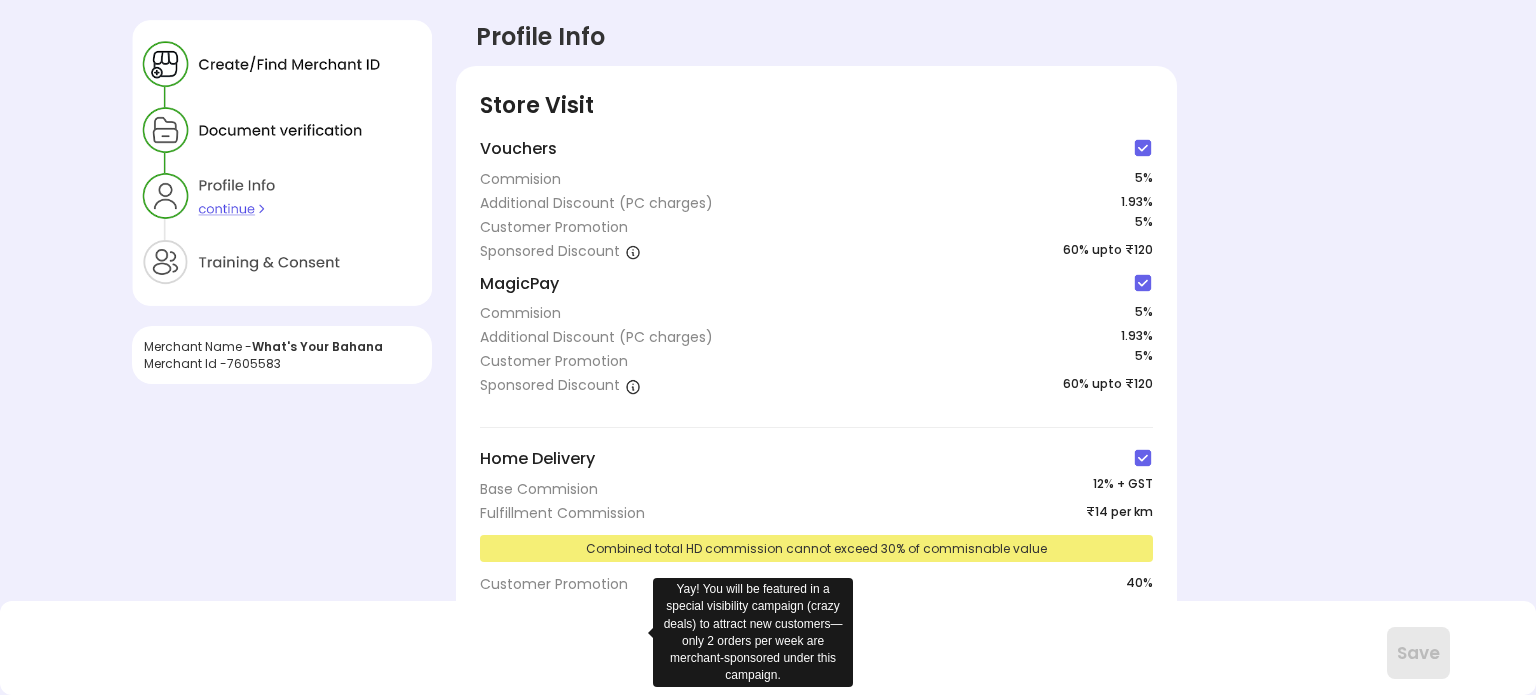 scroll, scrollTop: 0, scrollLeft: 0, axis: both 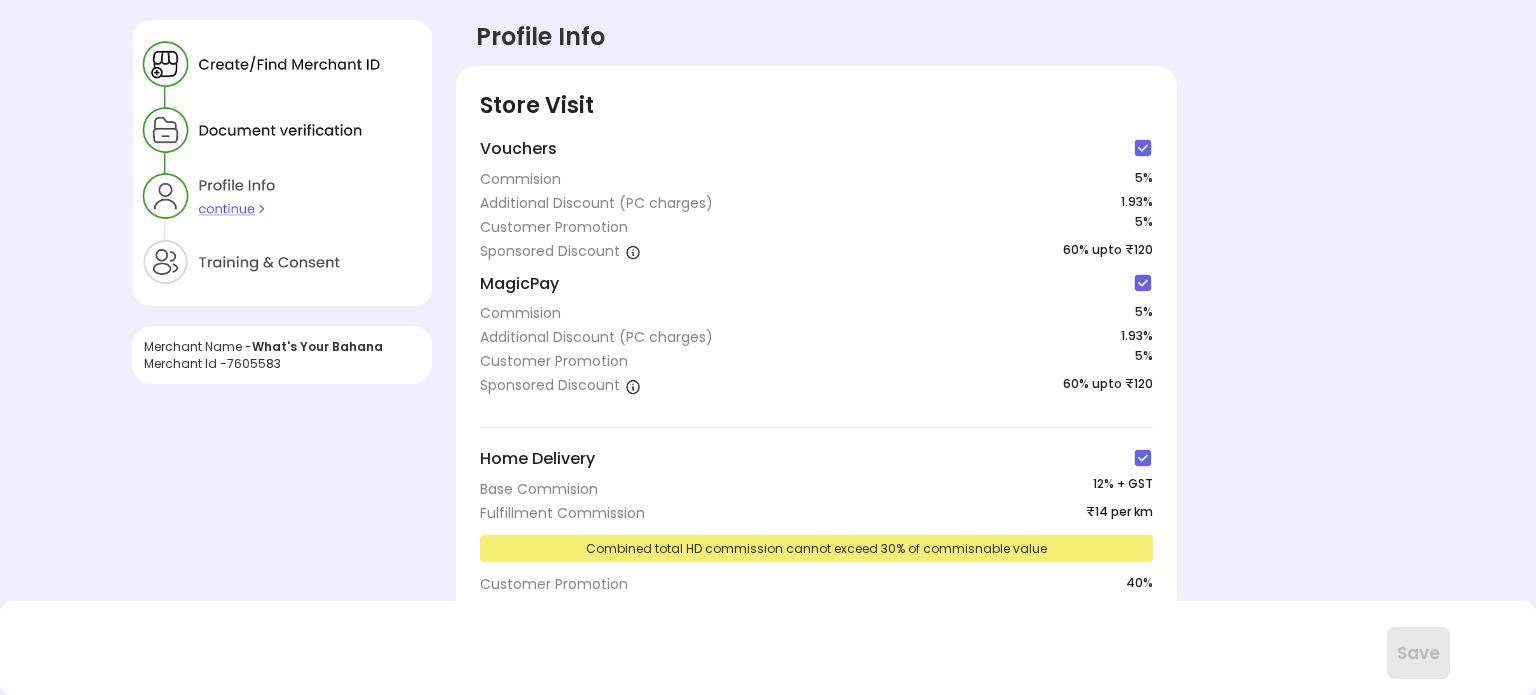 click at bounding box center (1143, 148) 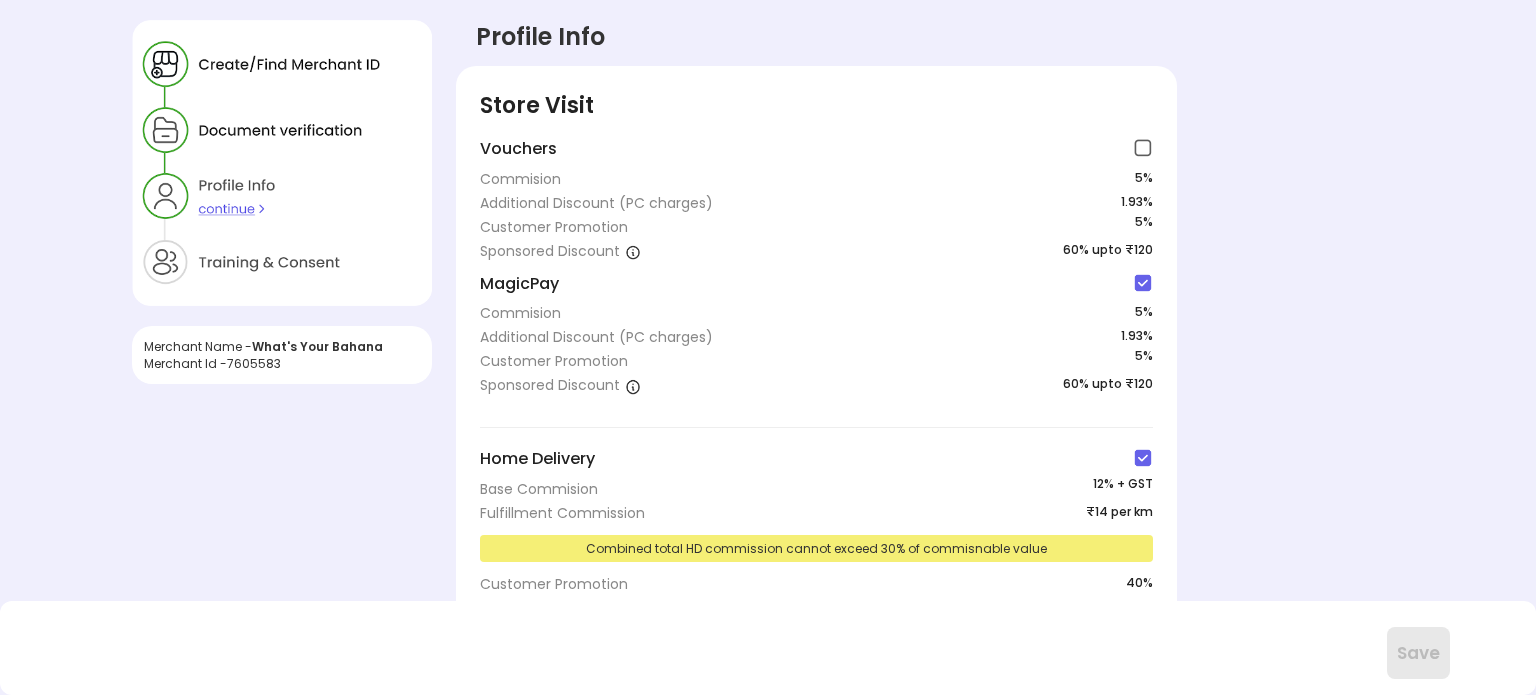 click at bounding box center [1143, 283] 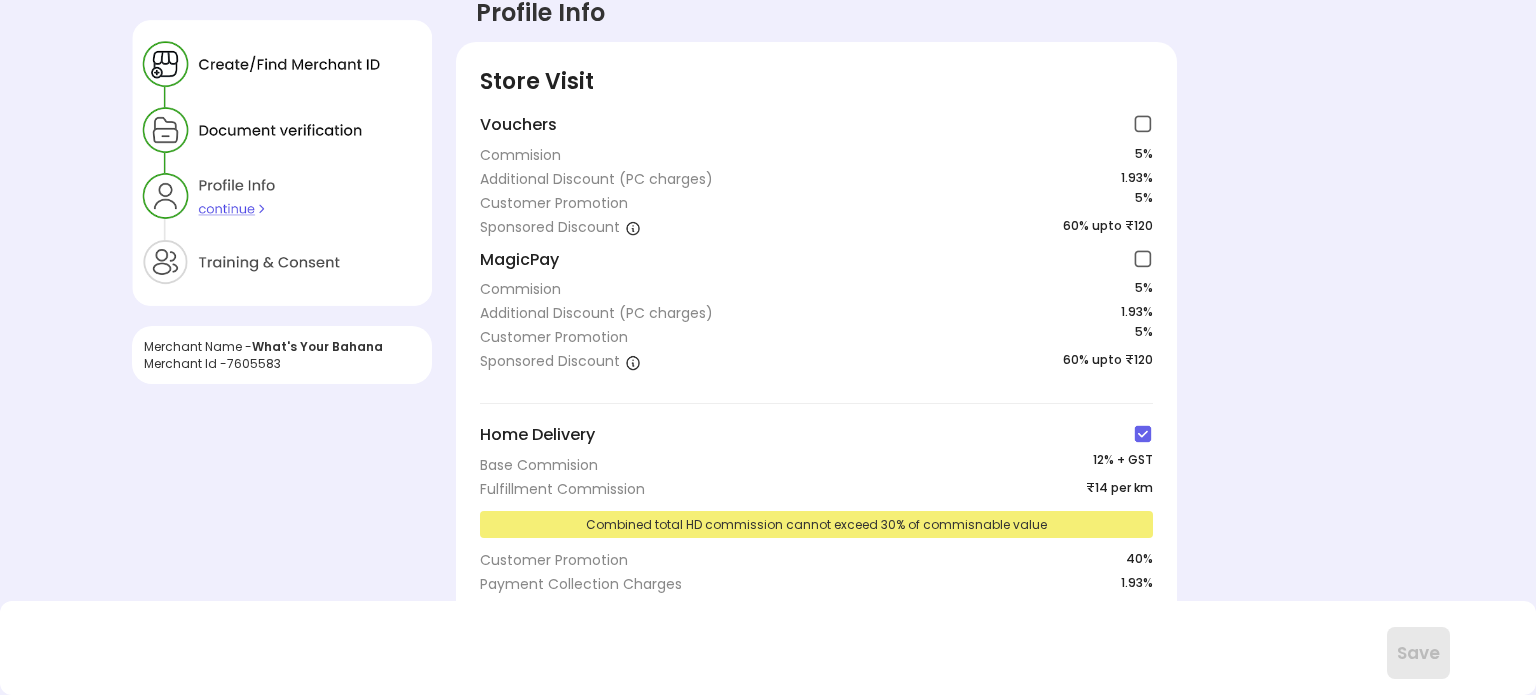 scroll, scrollTop: 0, scrollLeft: 0, axis: both 